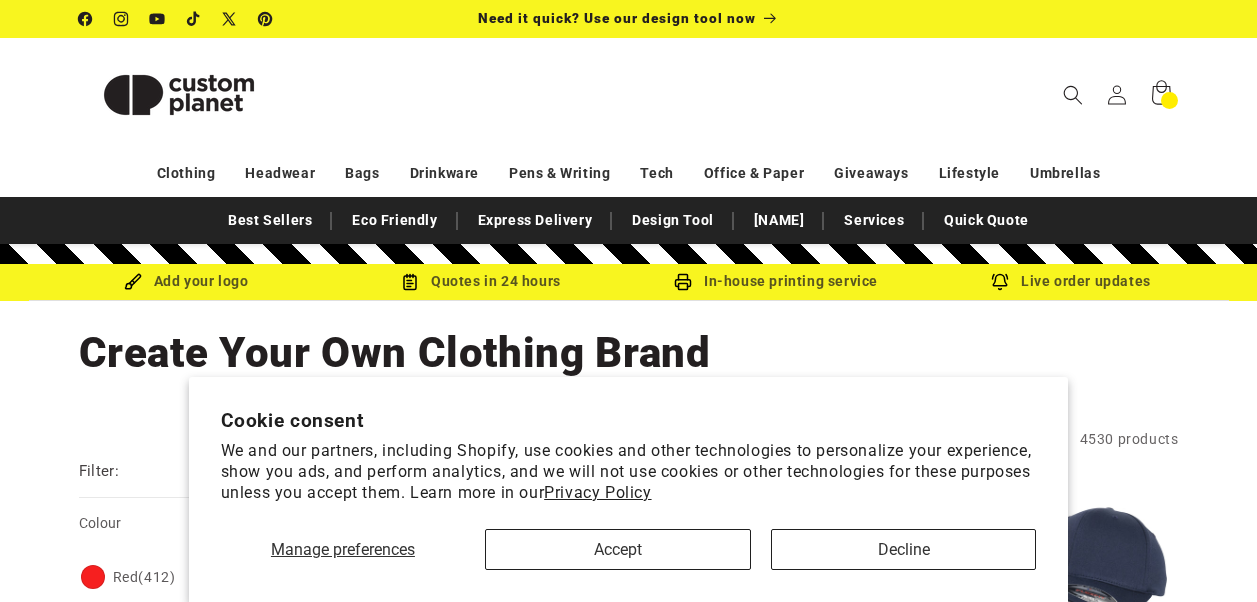 scroll, scrollTop: 0, scrollLeft: 0, axis: both 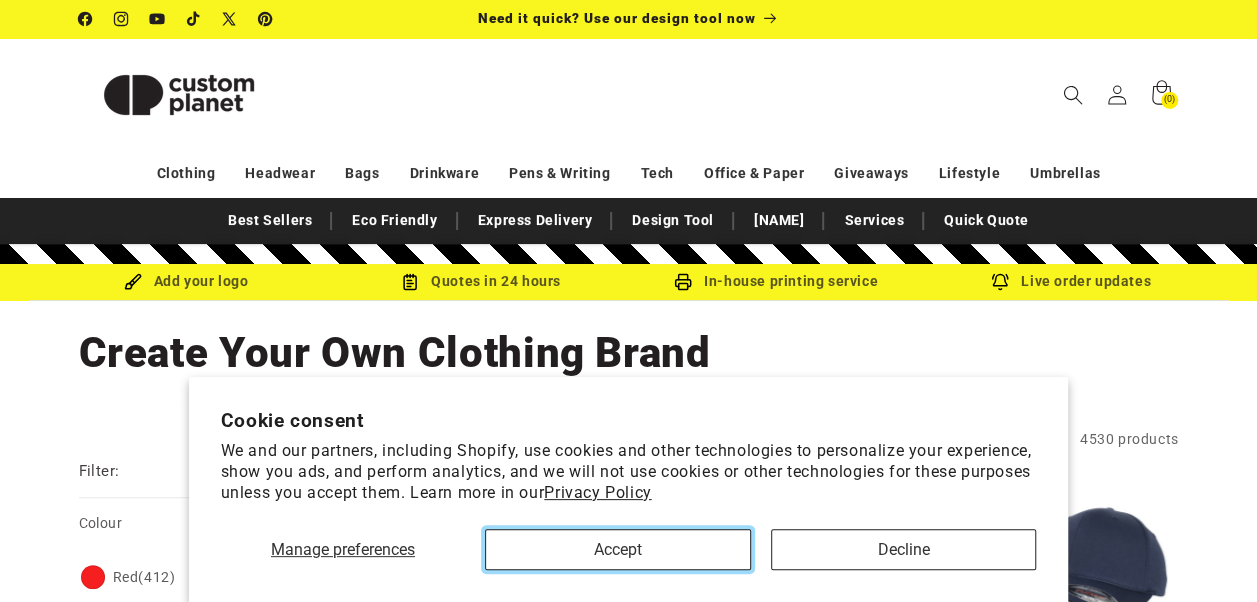 click on "Accept" at bounding box center [618, 549] 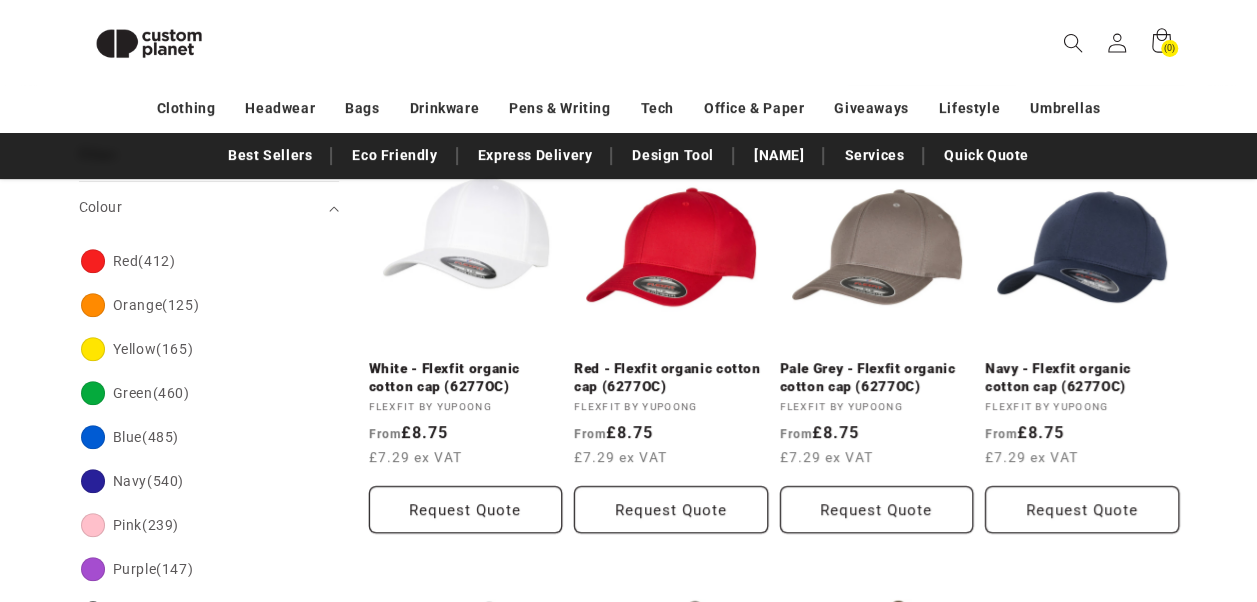 scroll, scrollTop: 293, scrollLeft: 0, axis: vertical 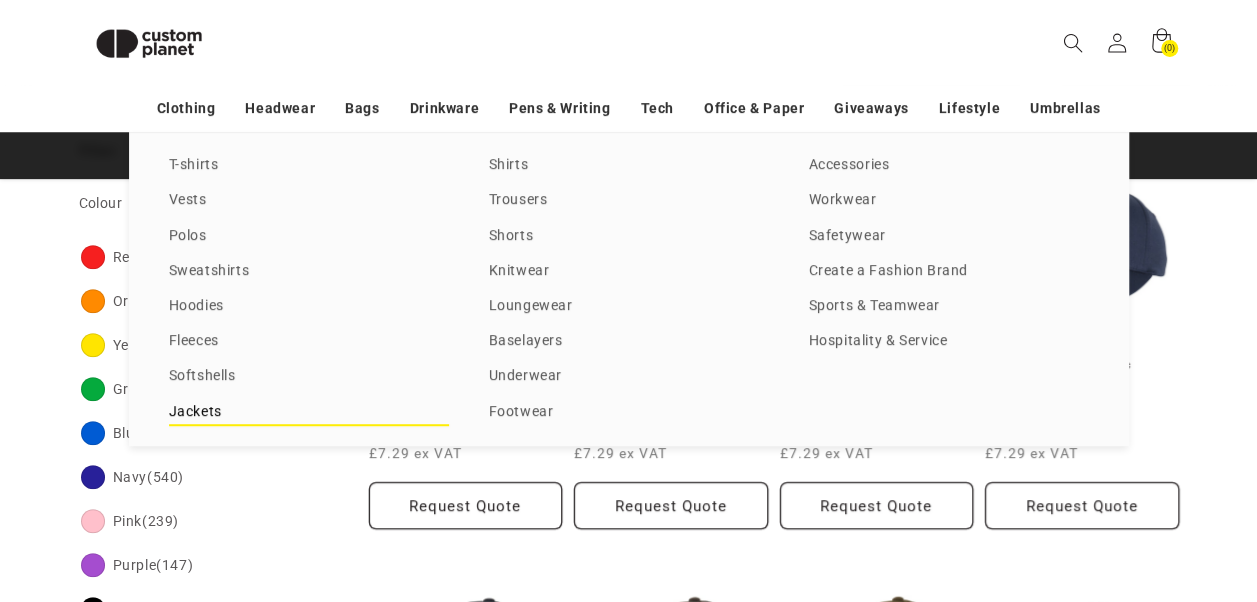 click on "Jackets" at bounding box center (309, 412) 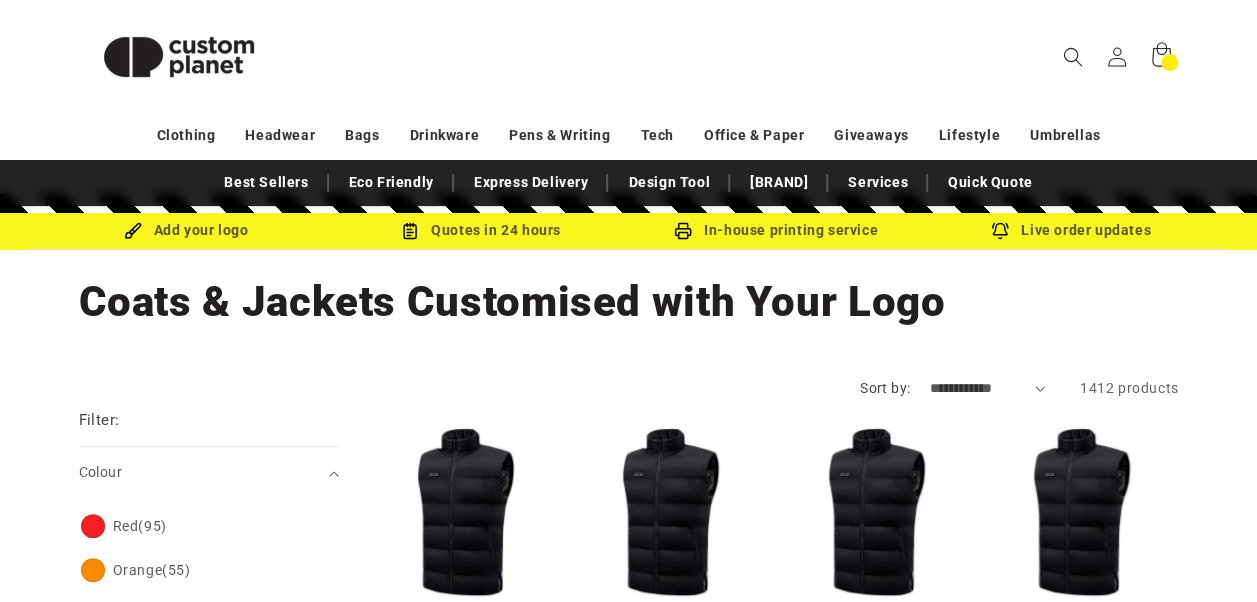 scroll, scrollTop: 80, scrollLeft: 0, axis: vertical 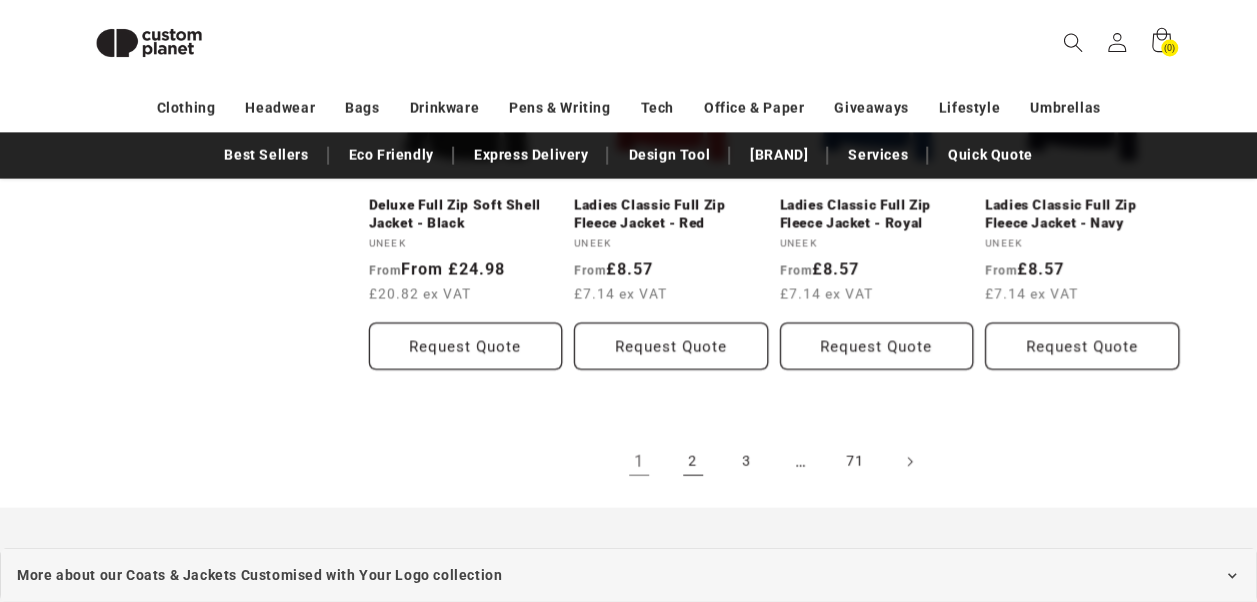 click on "2" at bounding box center [693, 462] 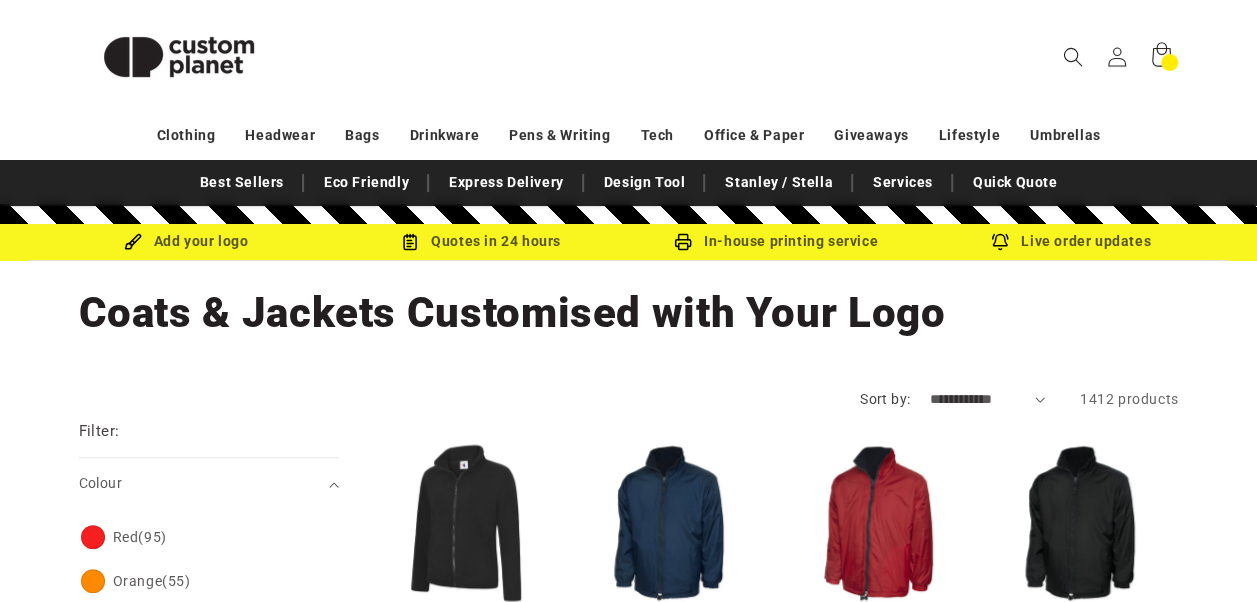 scroll, scrollTop: 40, scrollLeft: 0, axis: vertical 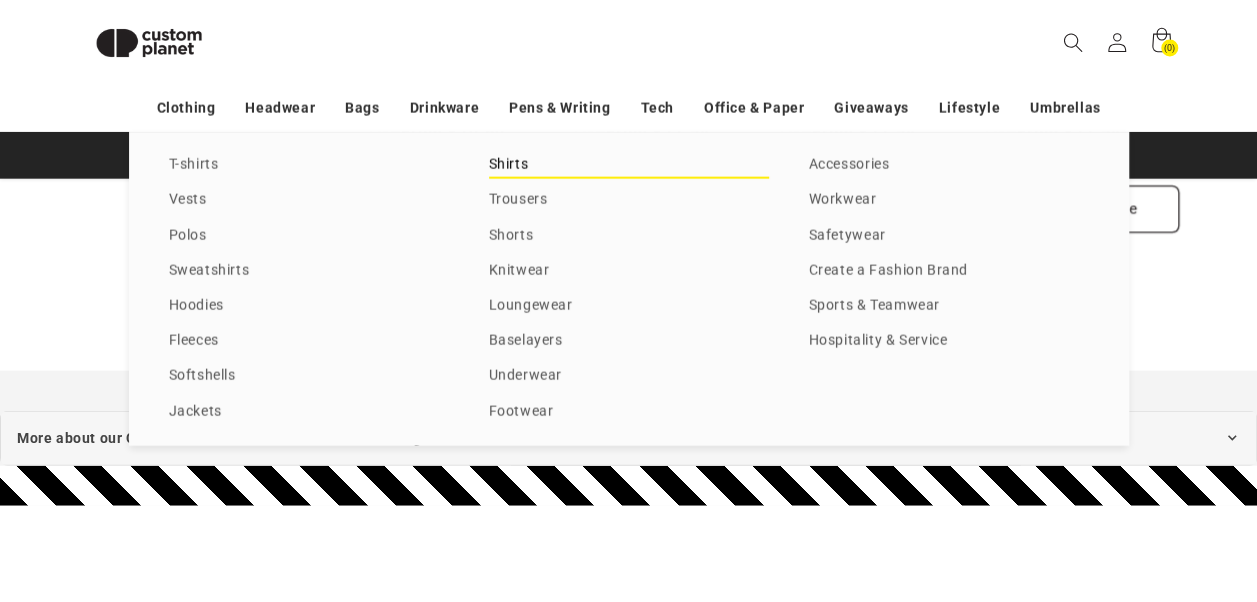 click on "Shirts" at bounding box center (629, 165) 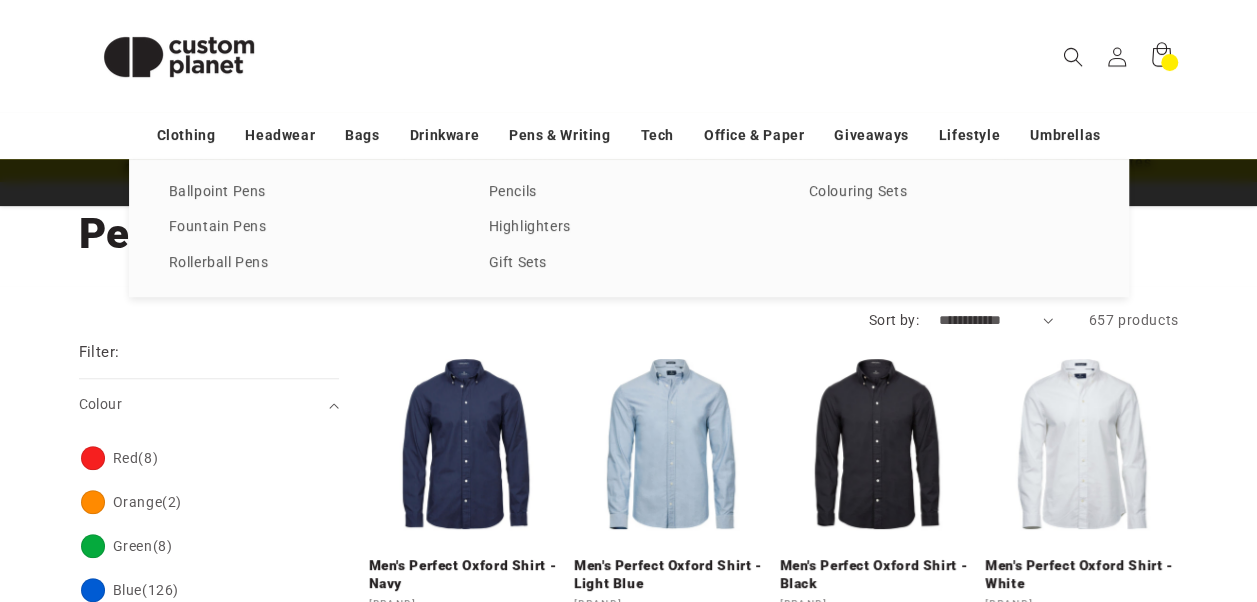scroll, scrollTop: 199, scrollLeft: 0, axis: vertical 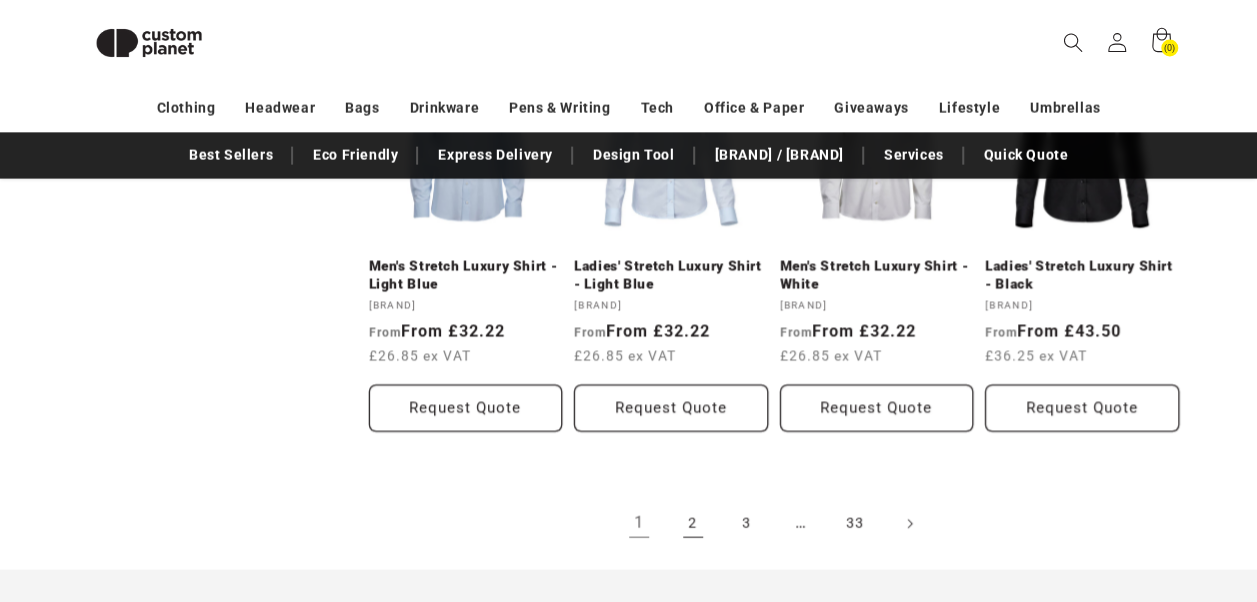 click on "2" at bounding box center [693, 524] 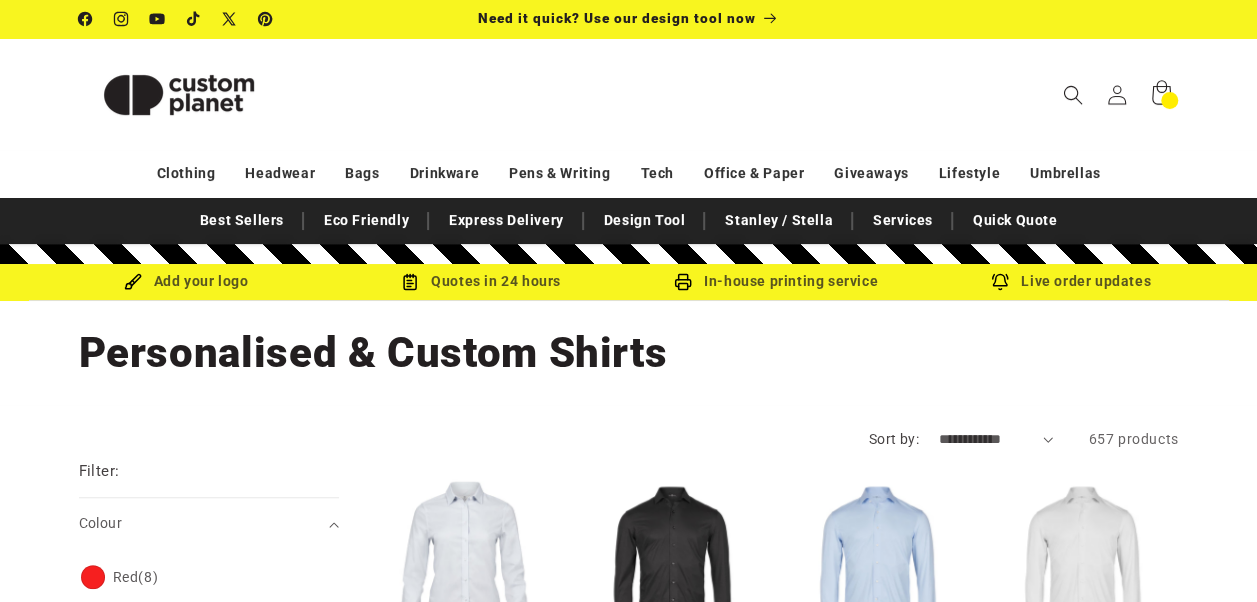 scroll, scrollTop: 40, scrollLeft: 0, axis: vertical 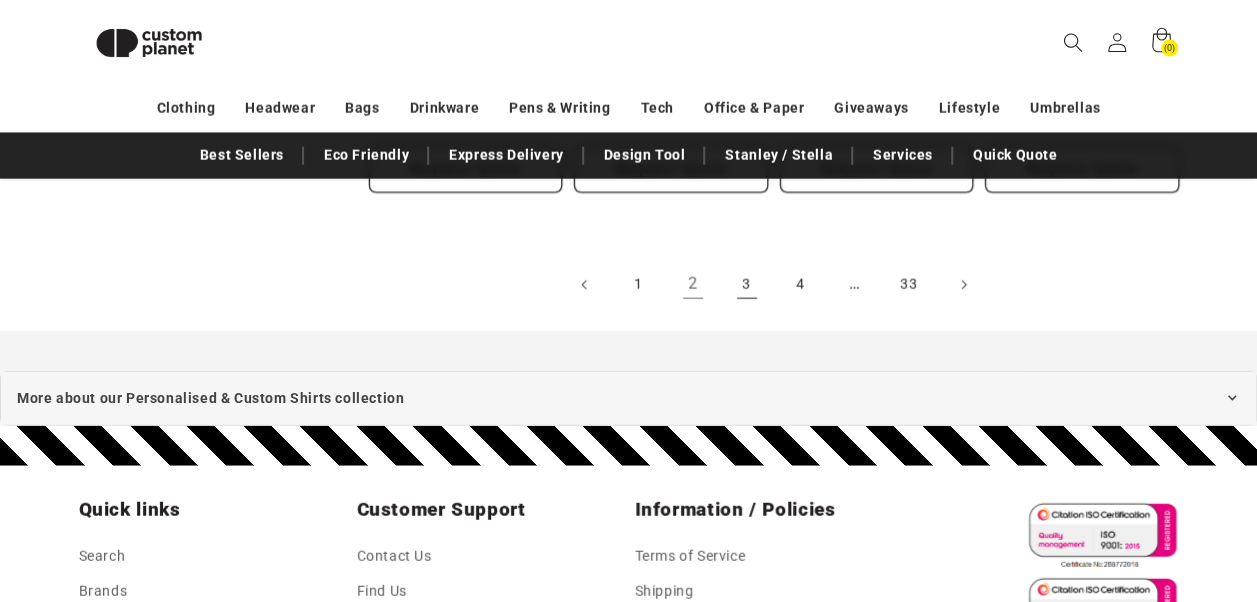 click on "3" at bounding box center (747, 285) 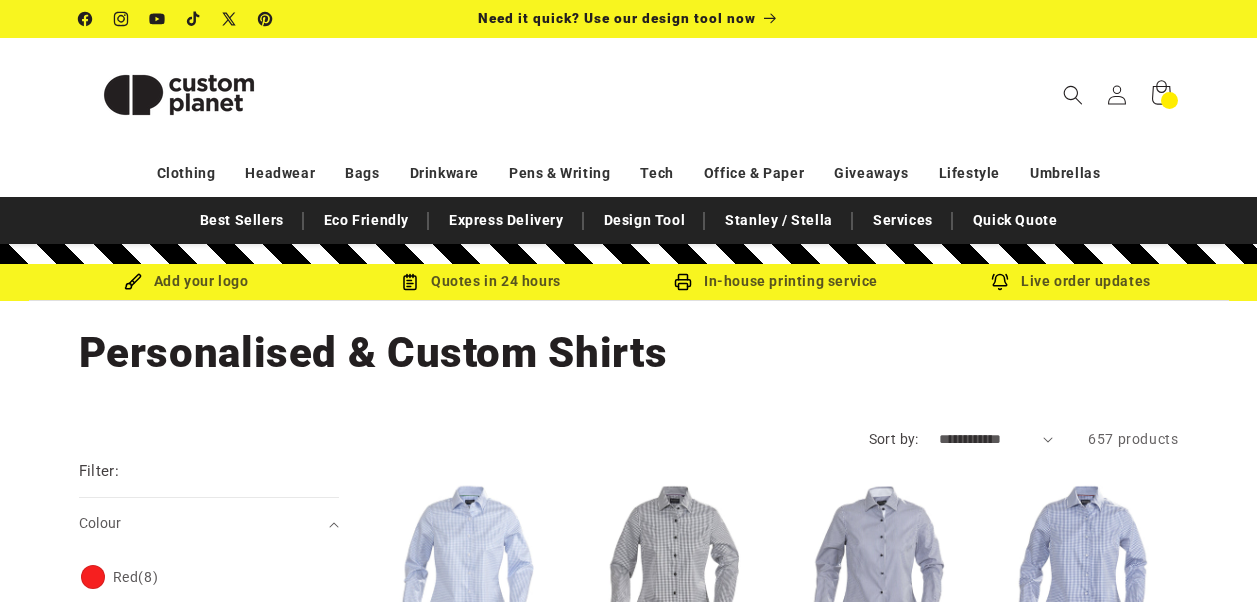 scroll, scrollTop: 0, scrollLeft: 0, axis: both 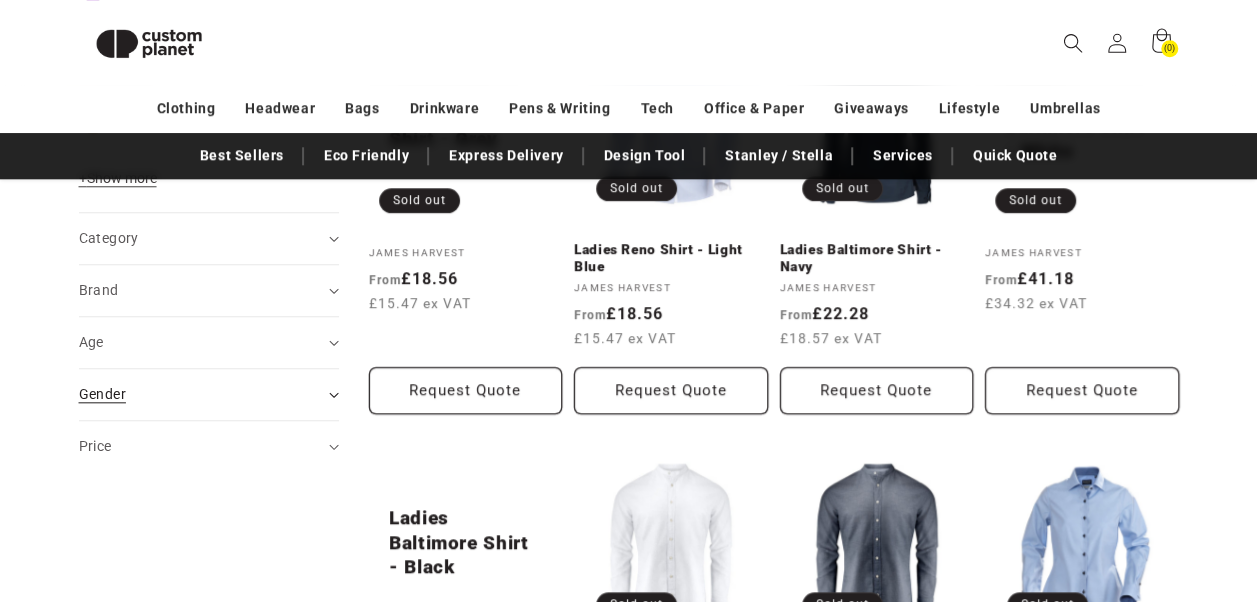 click on "Gender
(0)" at bounding box center [209, 394] 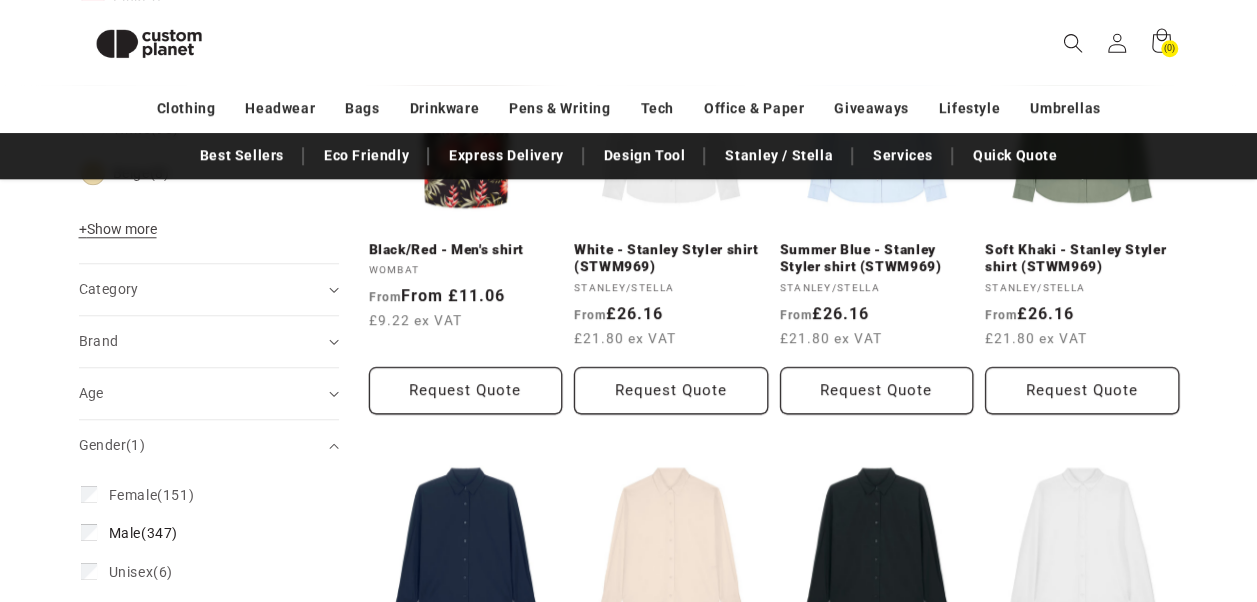 scroll, scrollTop: 876, scrollLeft: 0, axis: vertical 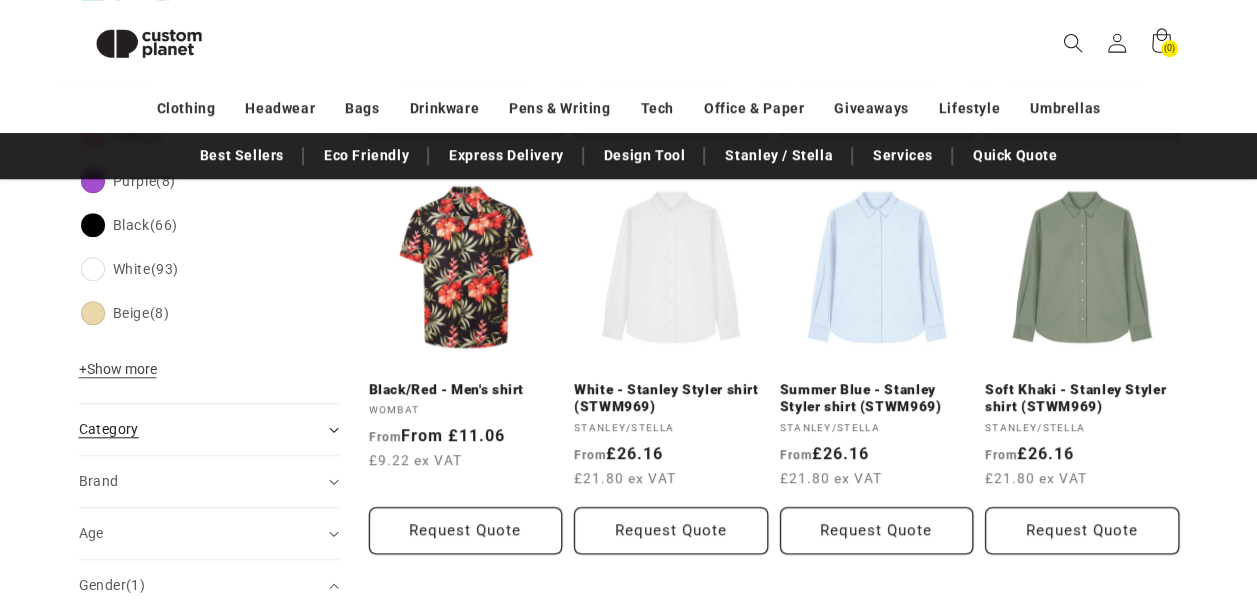 click on "Category
(0)" at bounding box center [209, 429] 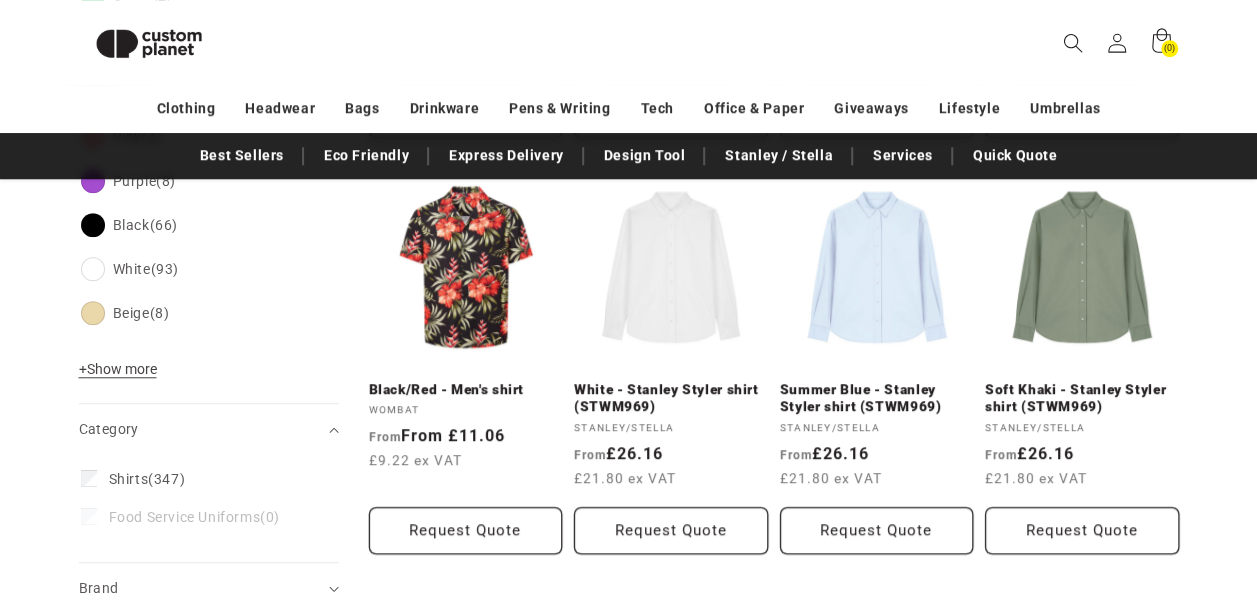 click on "Skip to content
Facebook
Instagram
YouTube
TikTok
X (Twitter)
Pinterest
Need it quick? Use our design tool now
Search
My Account / Order Progress
Open Quote Cart
(0)" at bounding box center [628, -383] 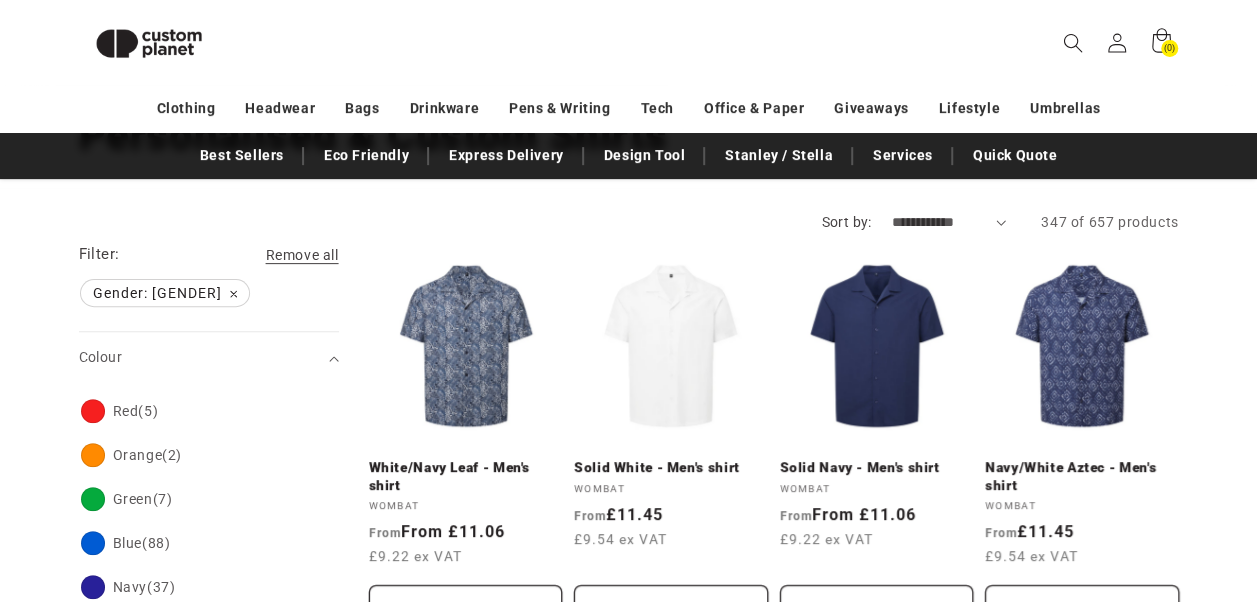 scroll, scrollTop: 164, scrollLeft: 0, axis: vertical 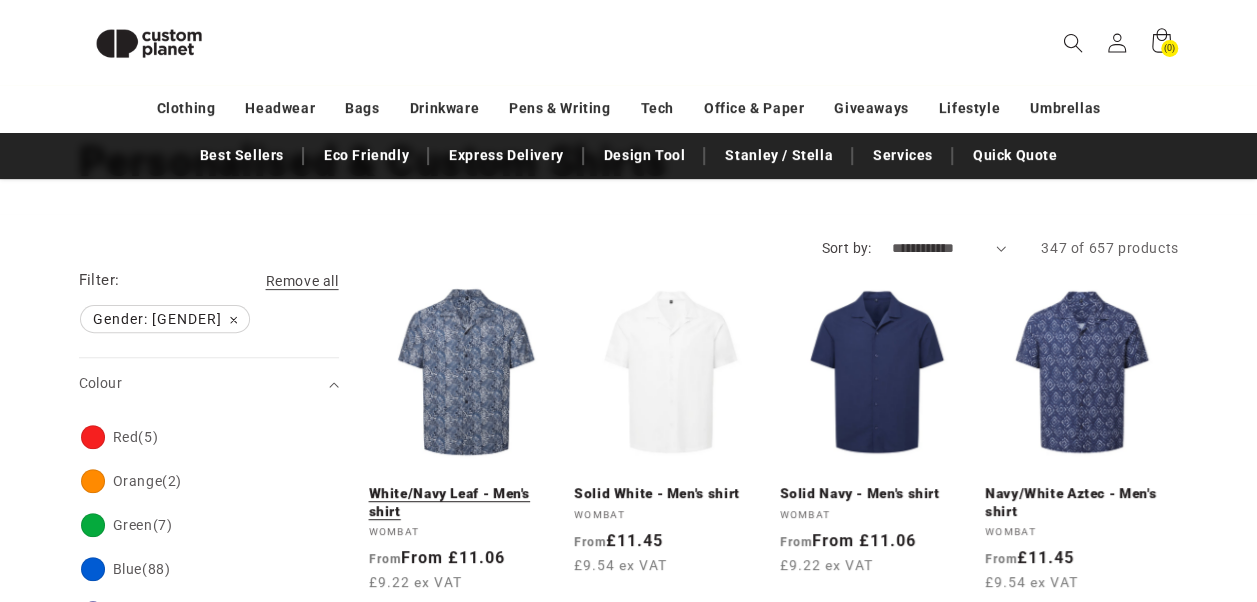 click on "White/Navy Leaf - Men's shirt" at bounding box center [466, 502] 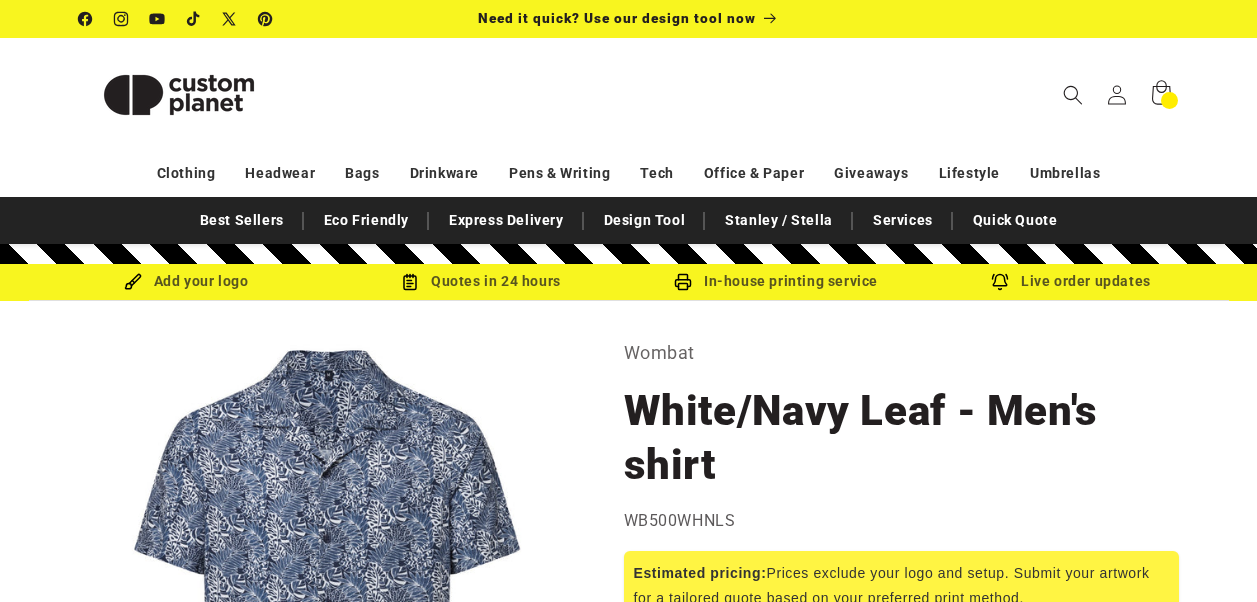 scroll, scrollTop: 0, scrollLeft: 0, axis: both 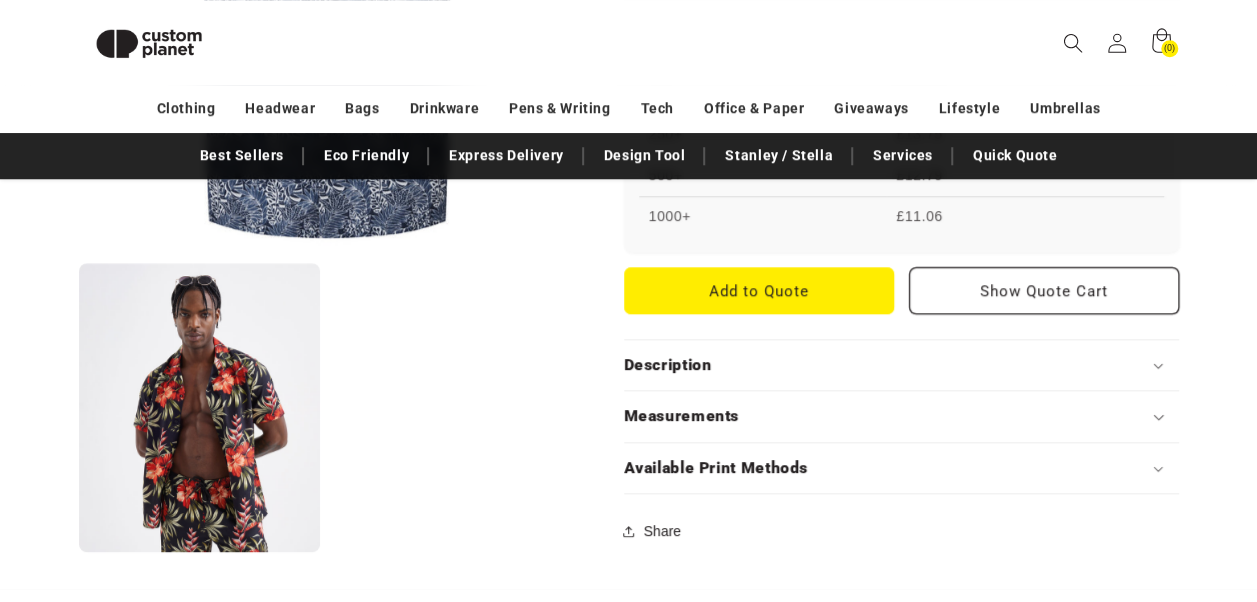 click on "Description" at bounding box center [901, 365] 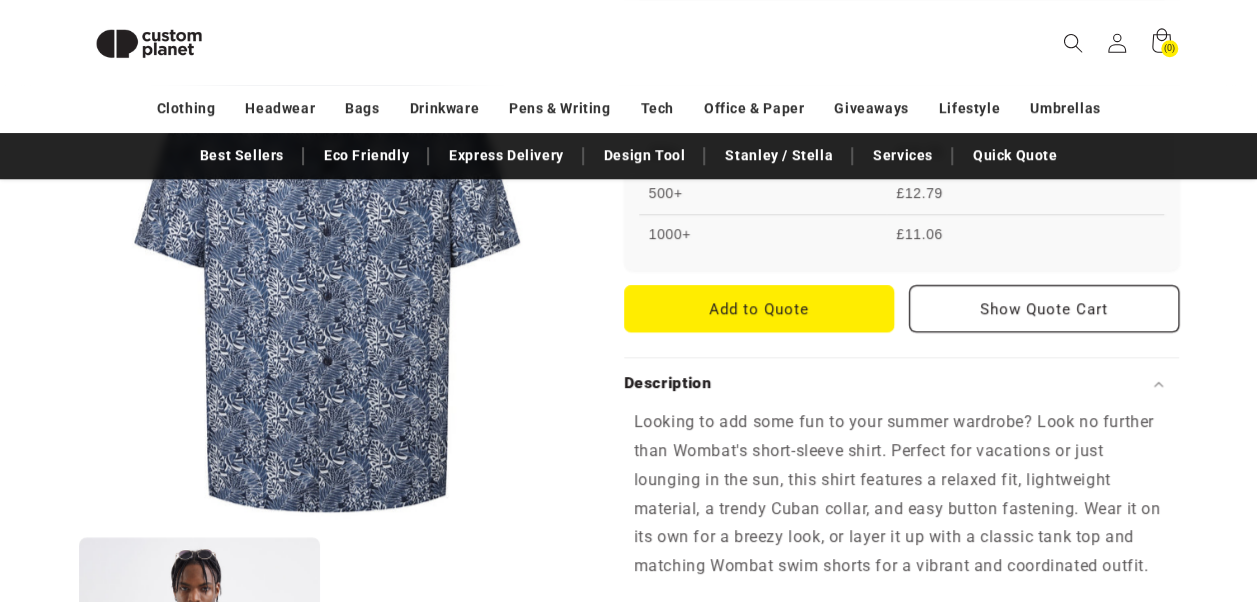 scroll, scrollTop: 825, scrollLeft: 0, axis: vertical 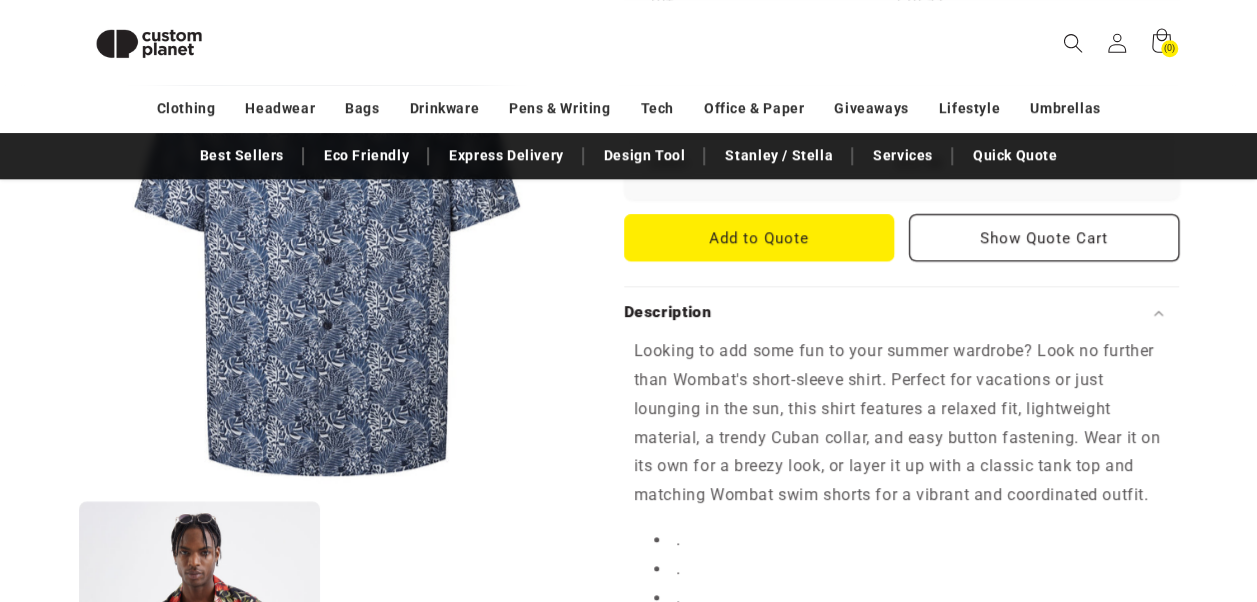 click on "Description" at bounding box center [901, 312] 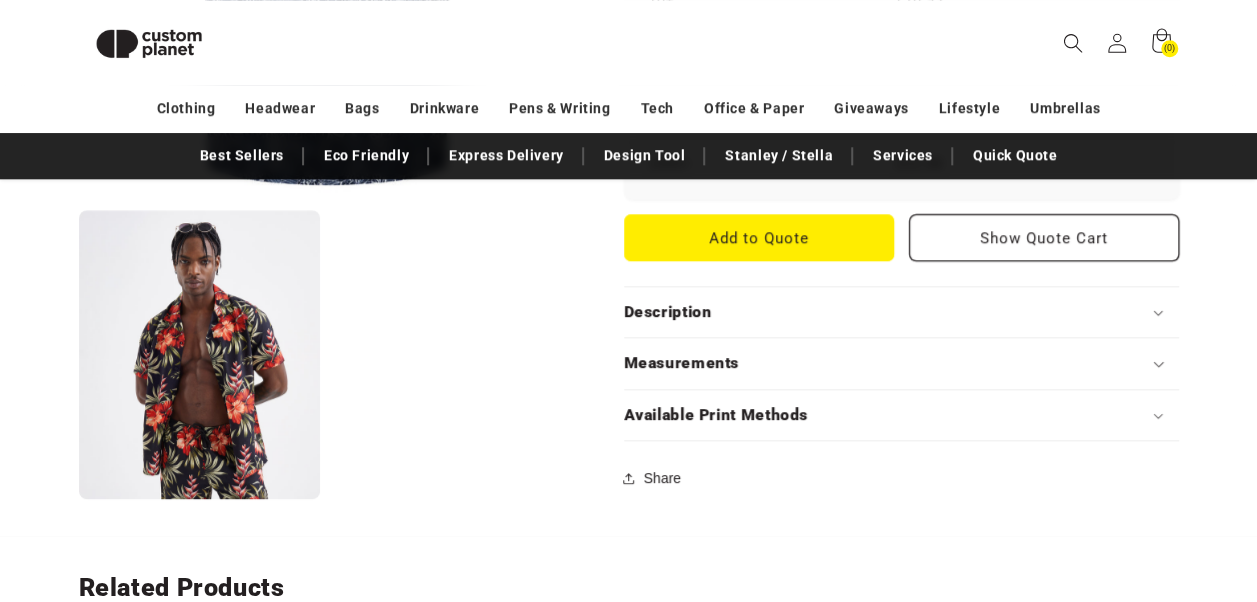 click on "Available Print Methods" at bounding box center (901, 415) 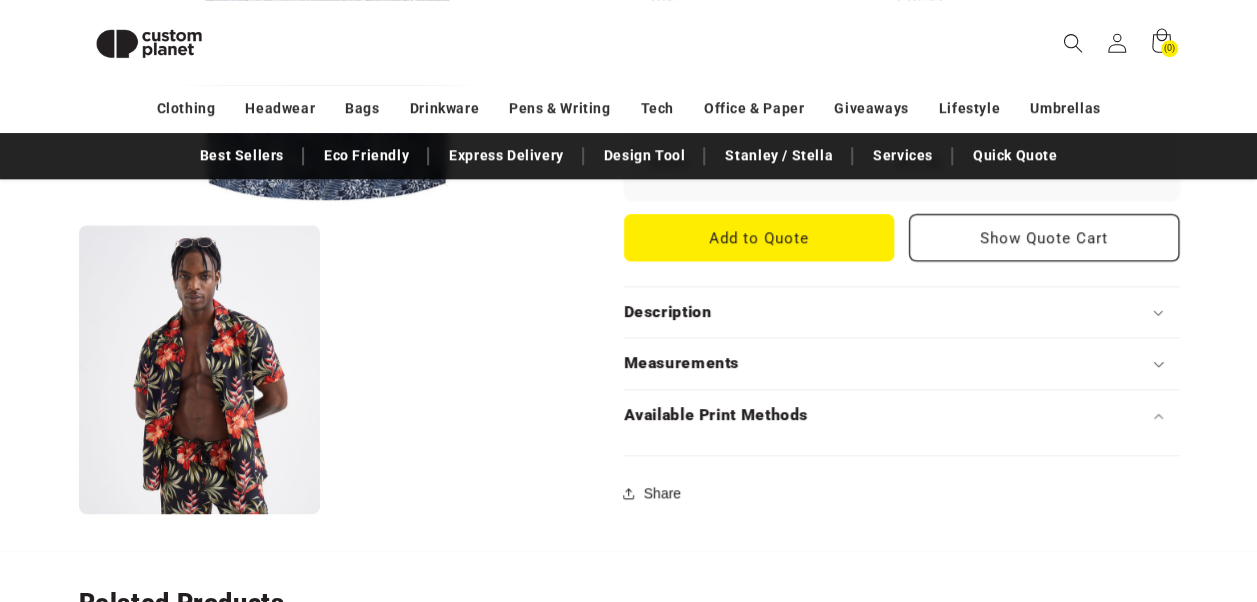 click on "Available Print Methods" at bounding box center (901, 415) 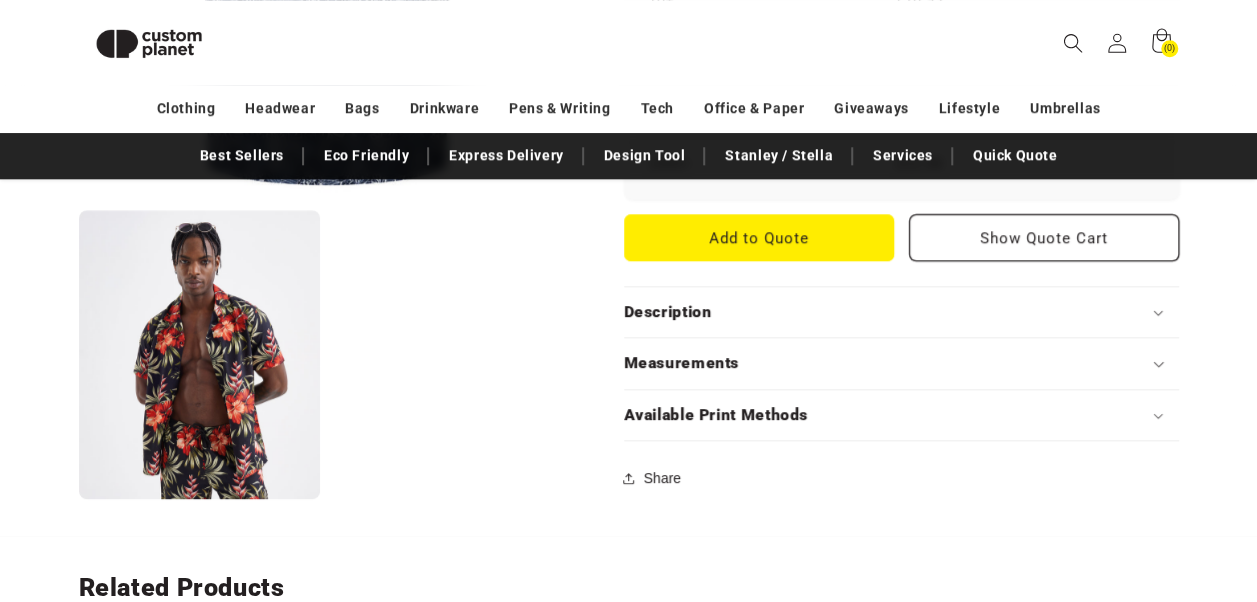 click on "Available Print Methods" at bounding box center [716, 415] 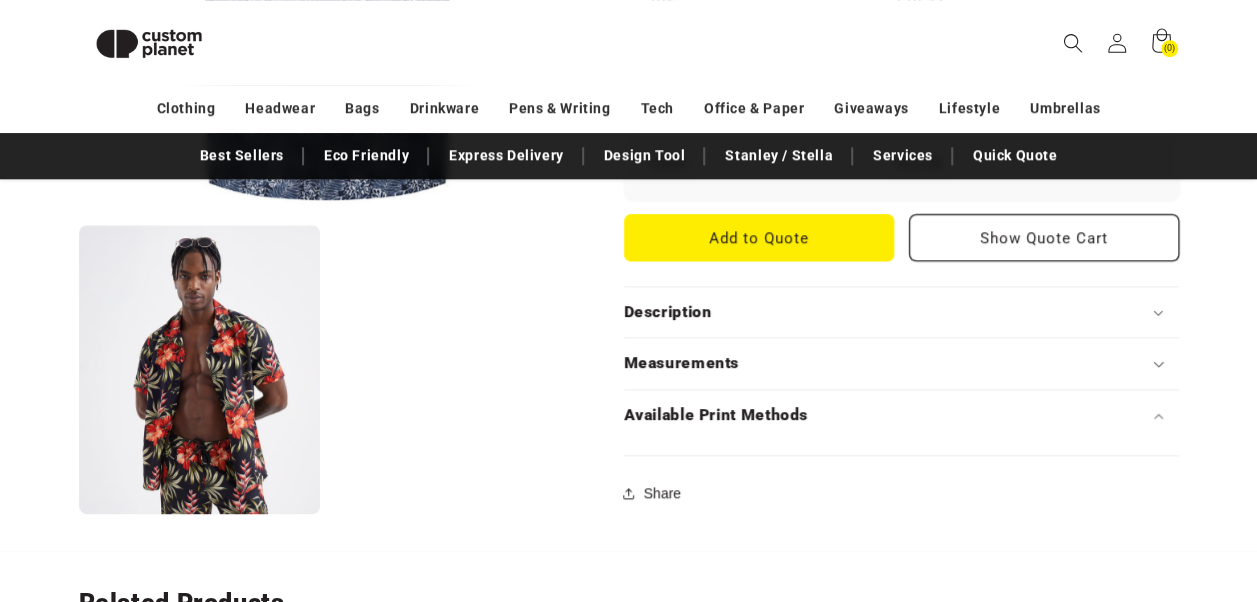 click on "Available Print Methods" at bounding box center [716, 415] 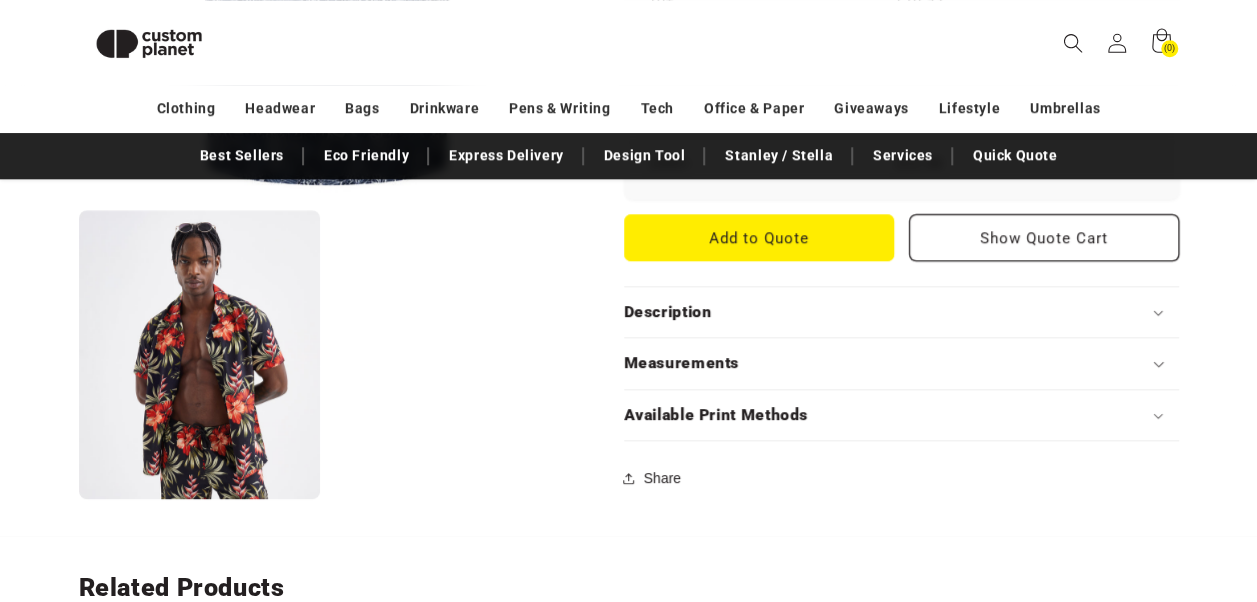 click on "Available Print Methods" at bounding box center (716, 415) 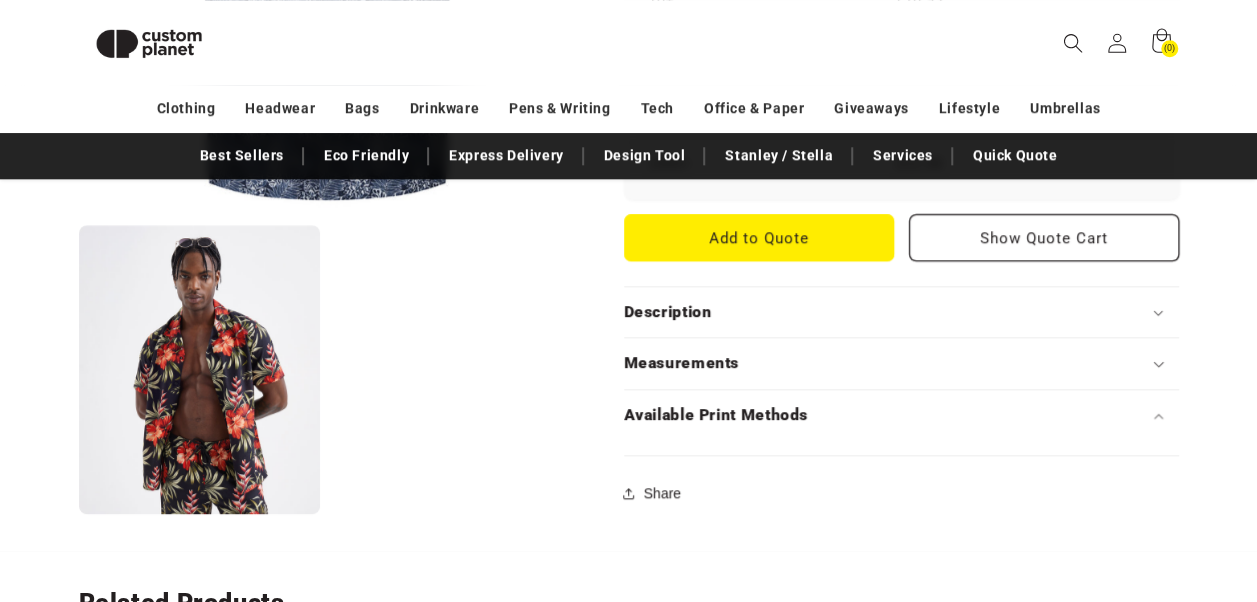 click on "Open media 1 in modal
Open media 2 in modal" at bounding box center [326, 116] 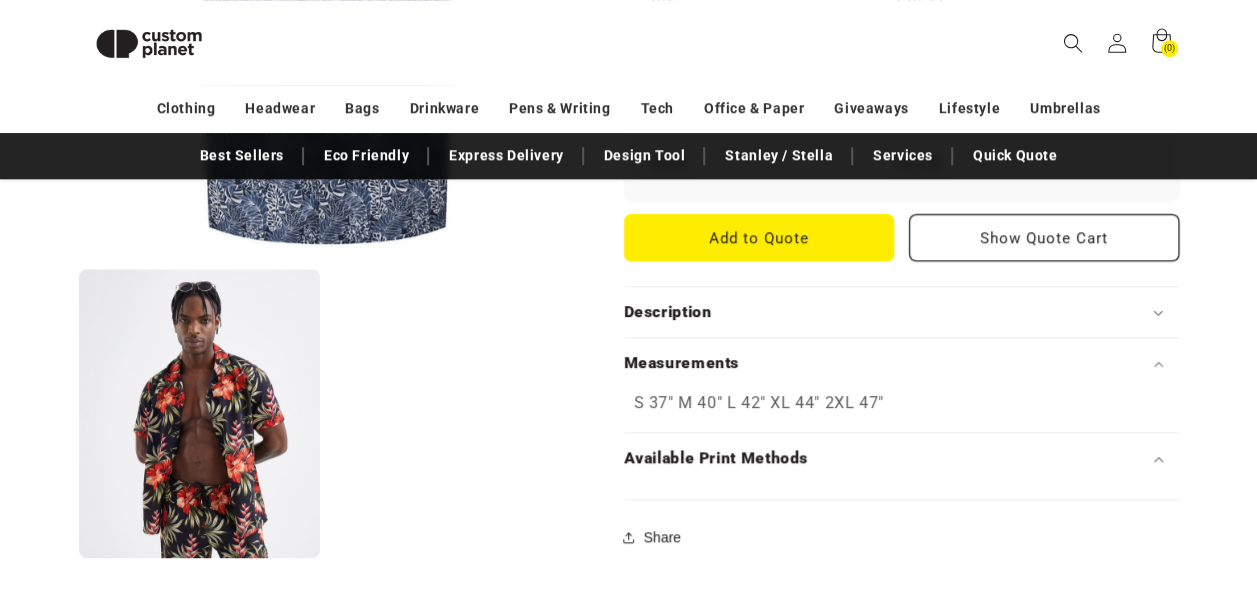 click on "Open media 1 in modal
Open media 2 in modal" at bounding box center [326, 160] 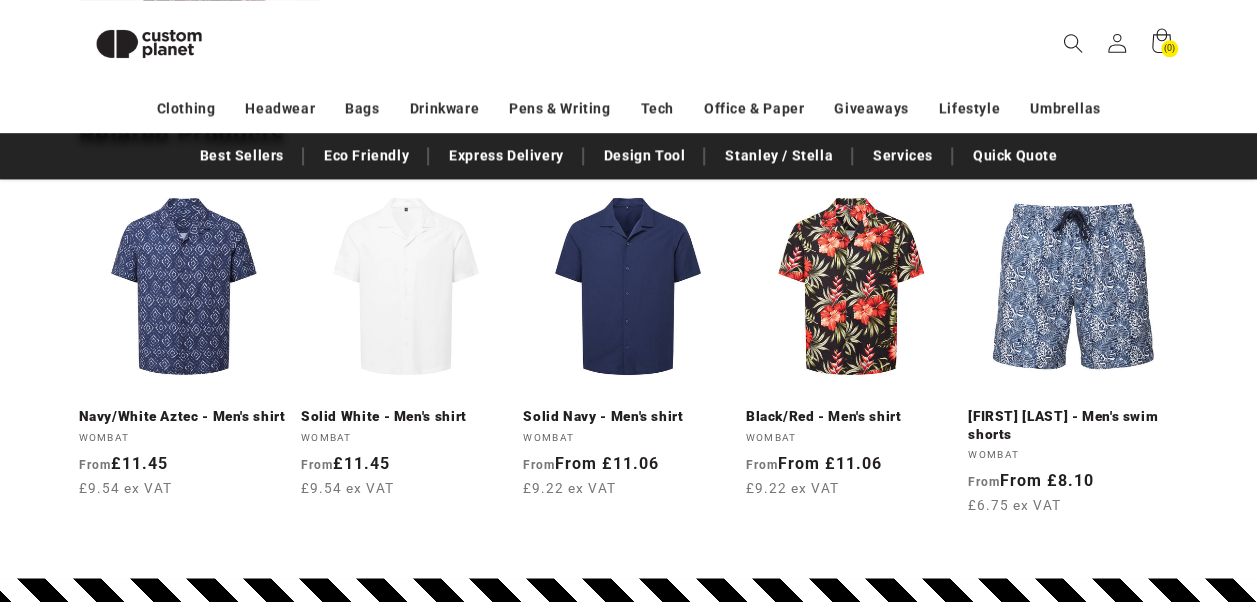 scroll, scrollTop: 1345, scrollLeft: 0, axis: vertical 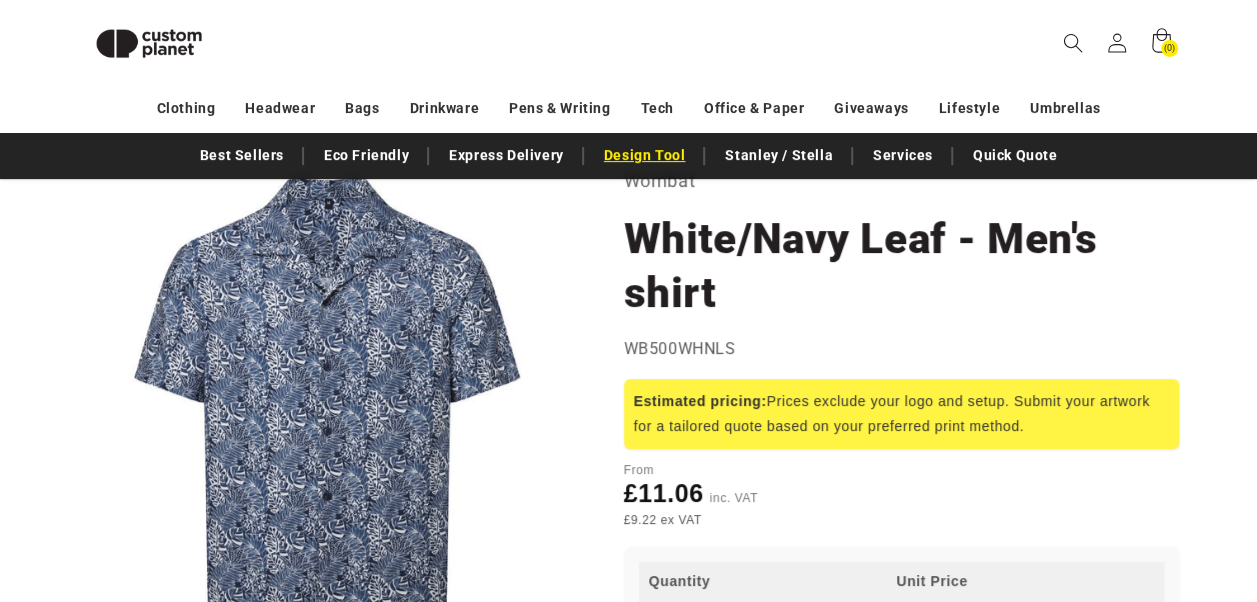 click on "Design Tool" at bounding box center (645, 155) 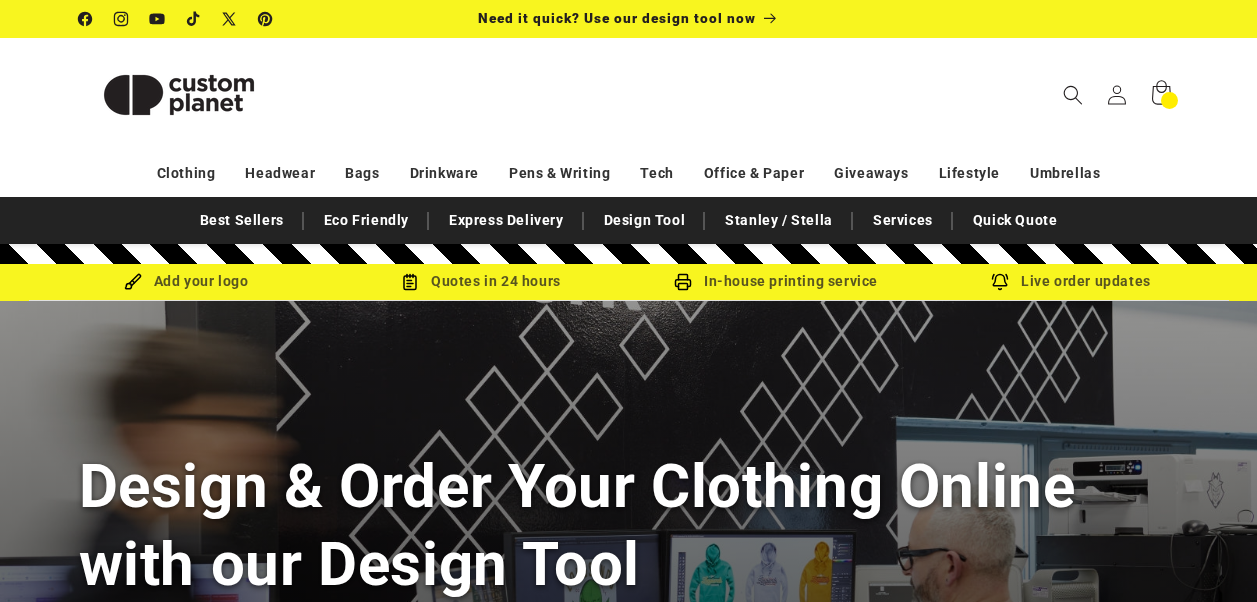scroll, scrollTop: 0, scrollLeft: 0, axis: both 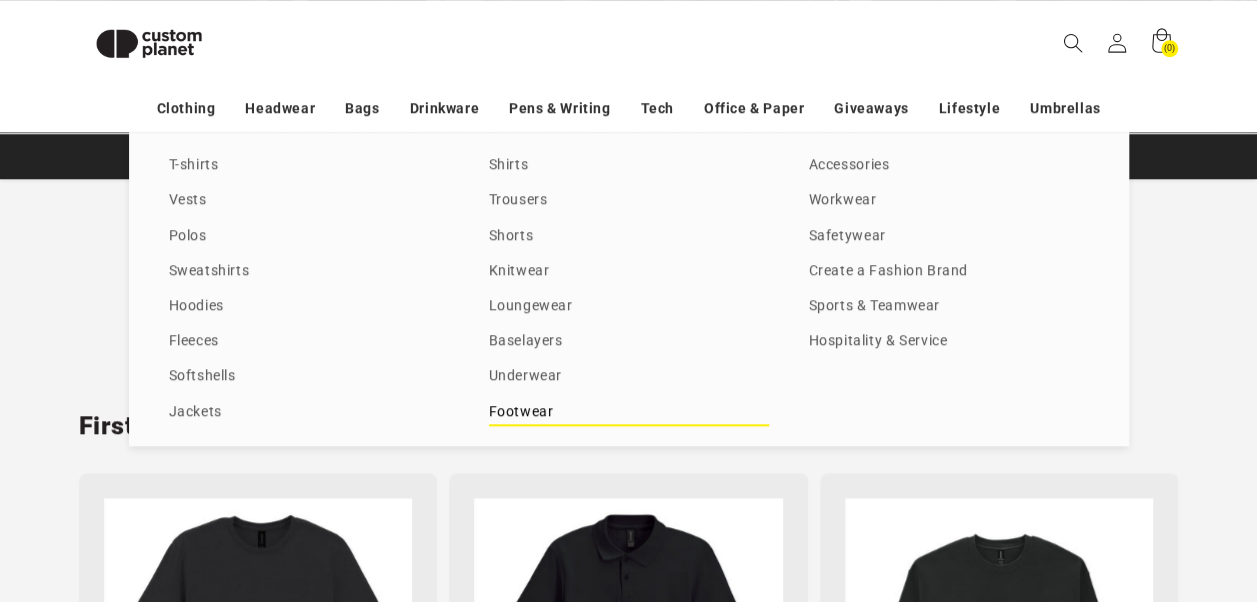 click on "Footwear" at bounding box center (629, 412) 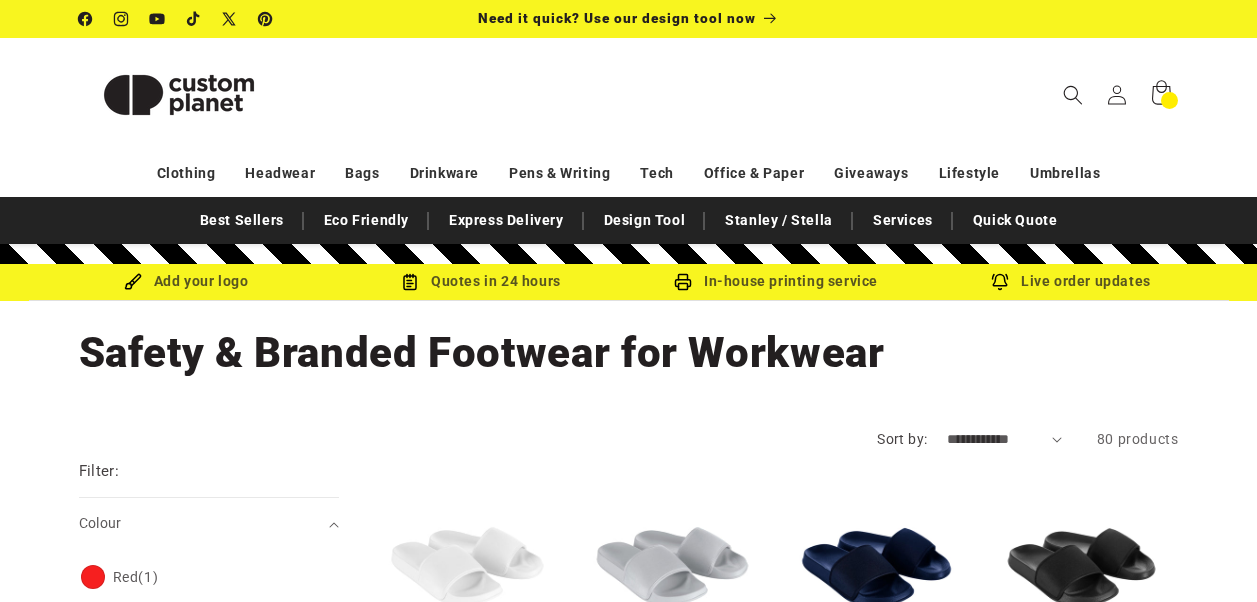 scroll, scrollTop: 0, scrollLeft: 0, axis: both 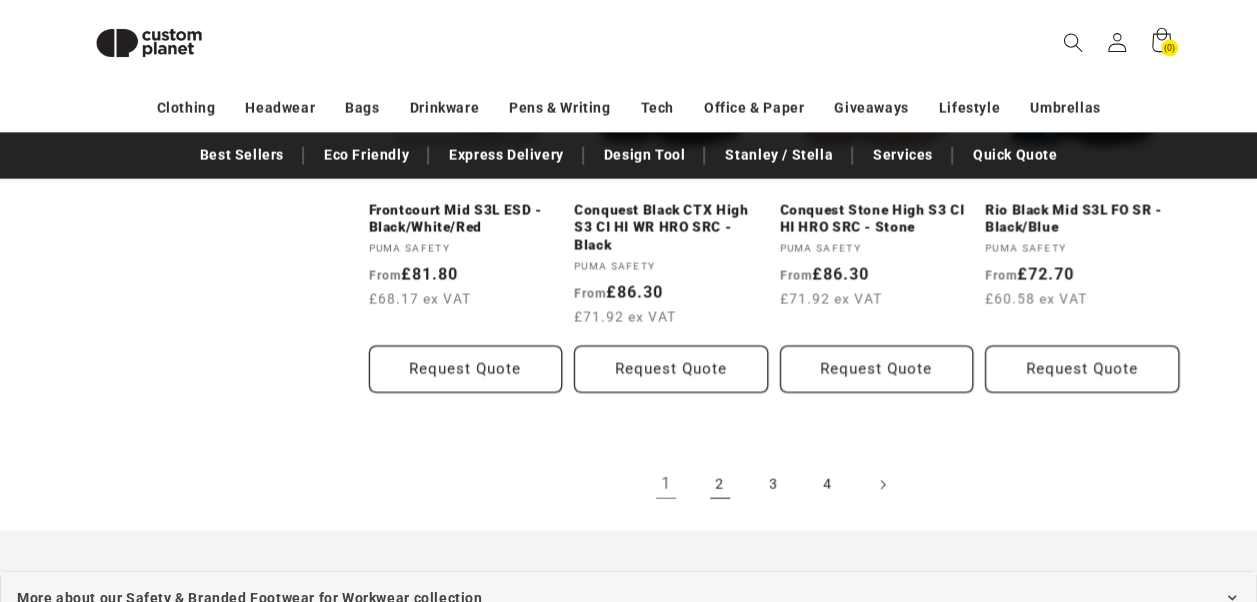 click on "2" at bounding box center (720, 485) 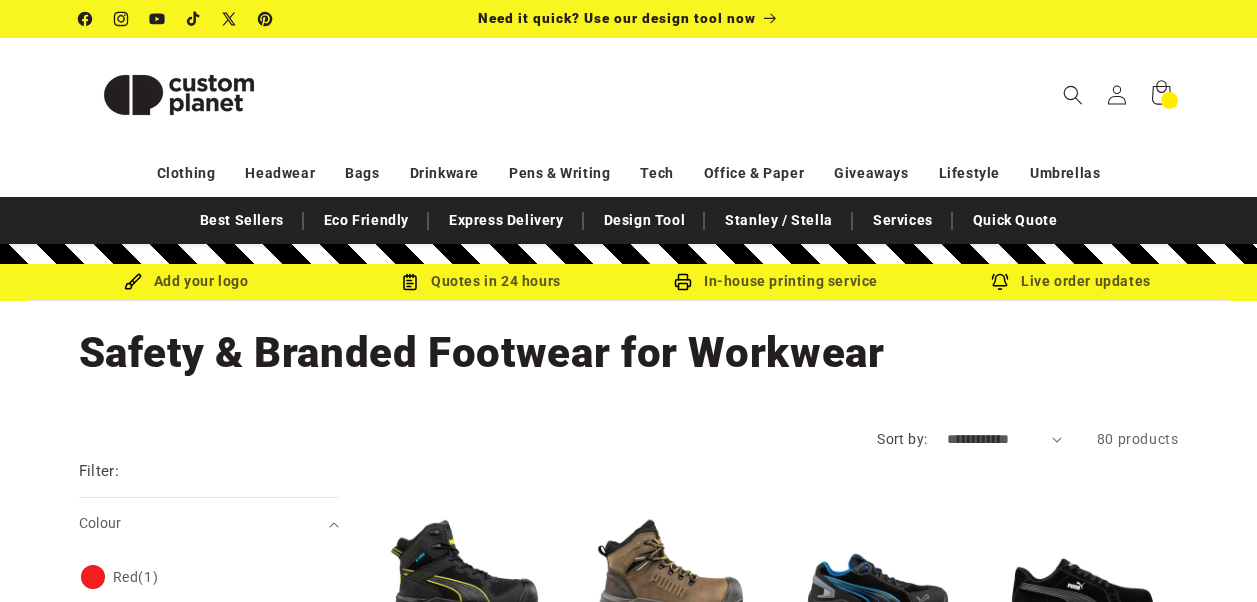 scroll, scrollTop: 0, scrollLeft: 0, axis: both 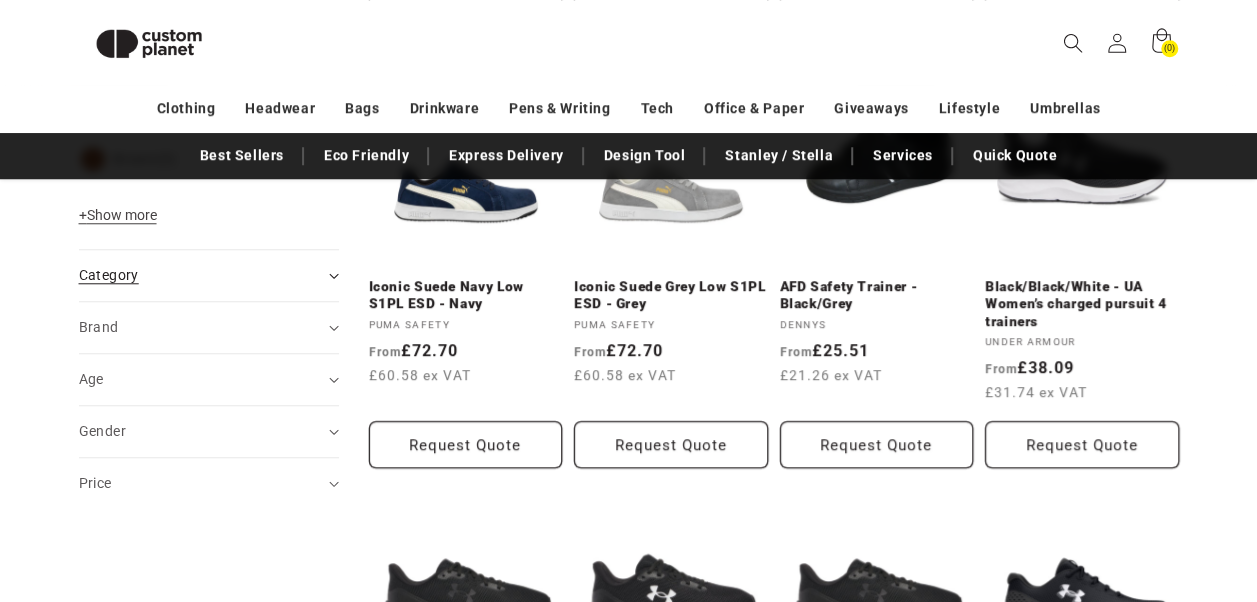 click on "Category
(0)" at bounding box center (209, 275) 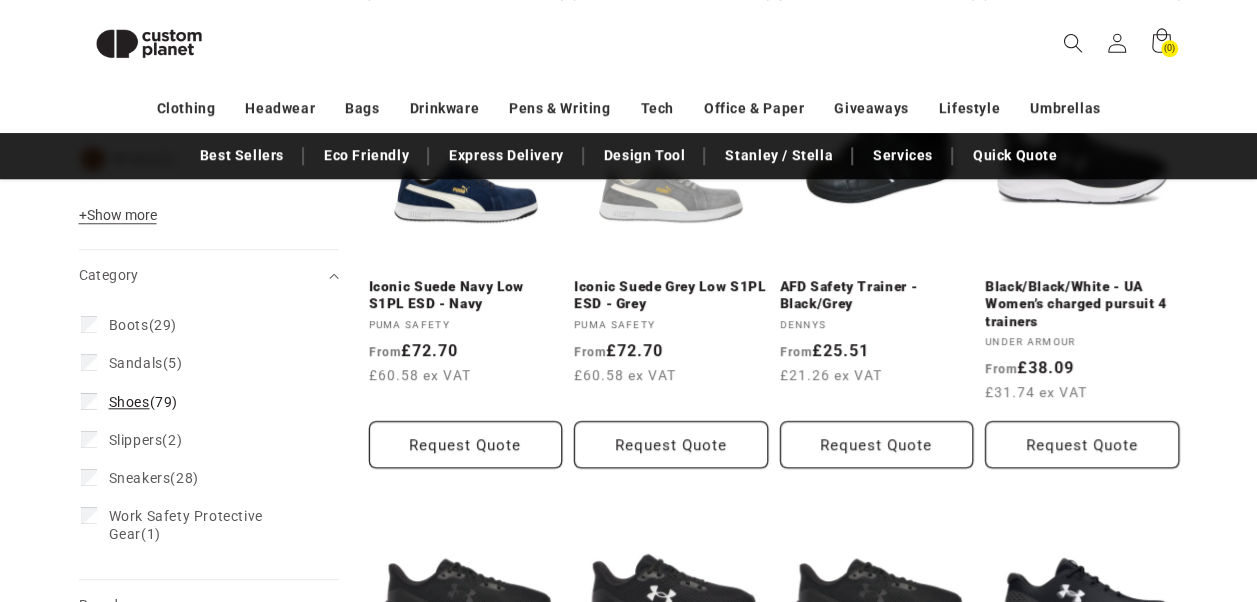 click on "Shoes" at bounding box center (129, 402) 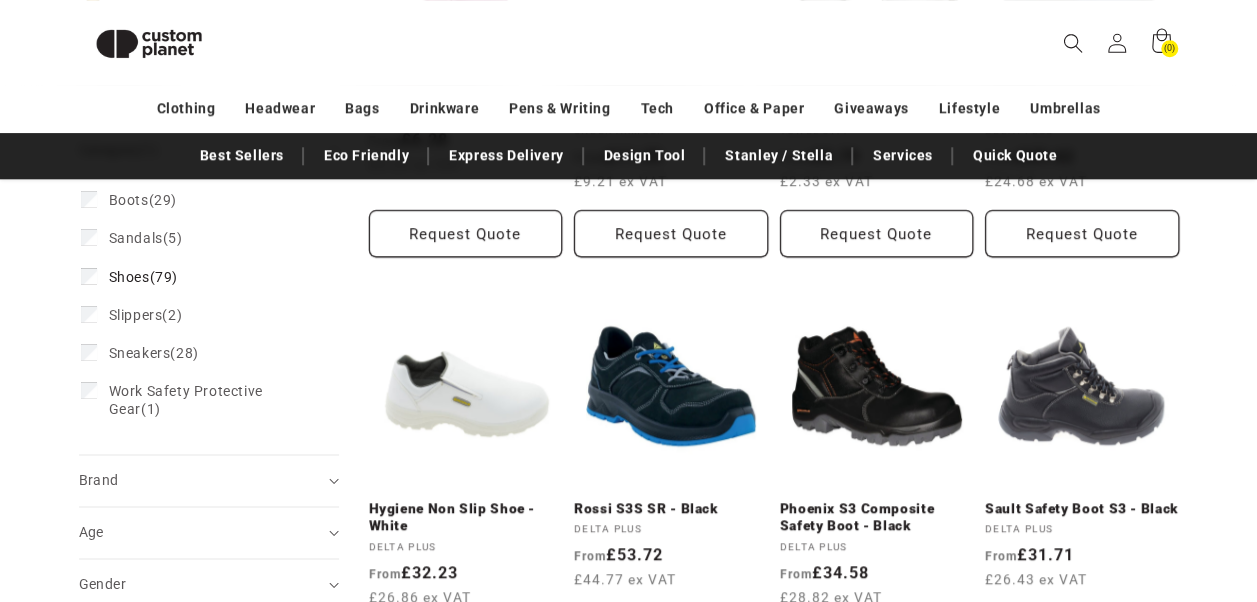 scroll, scrollTop: 958, scrollLeft: 0, axis: vertical 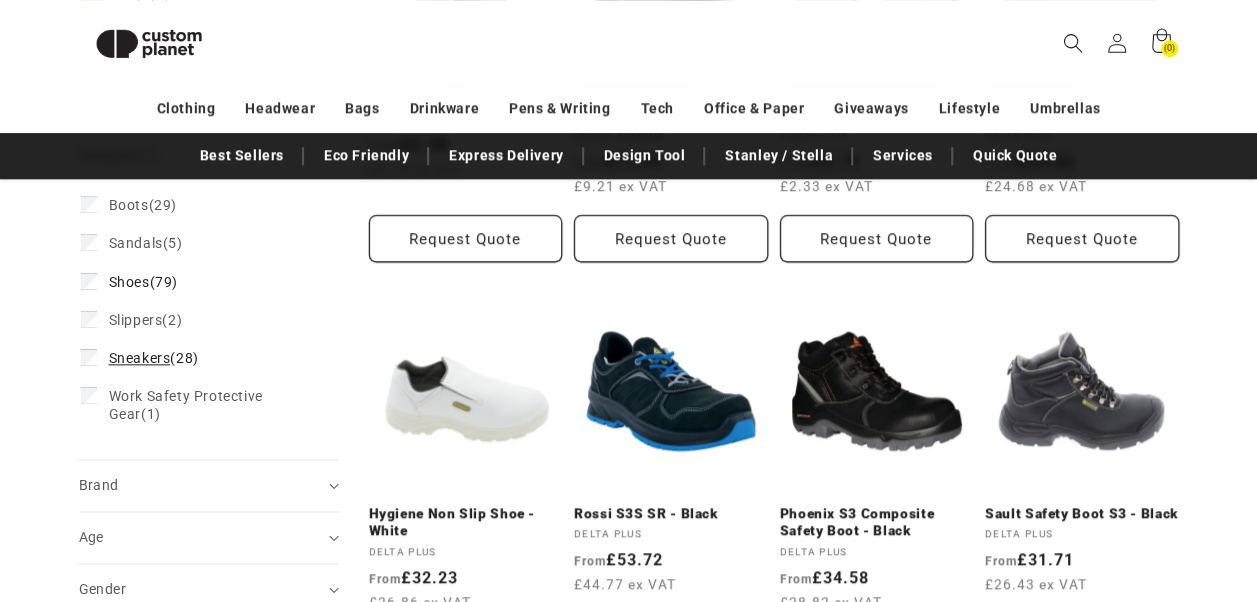 click on "Sneakers" at bounding box center [140, 358] 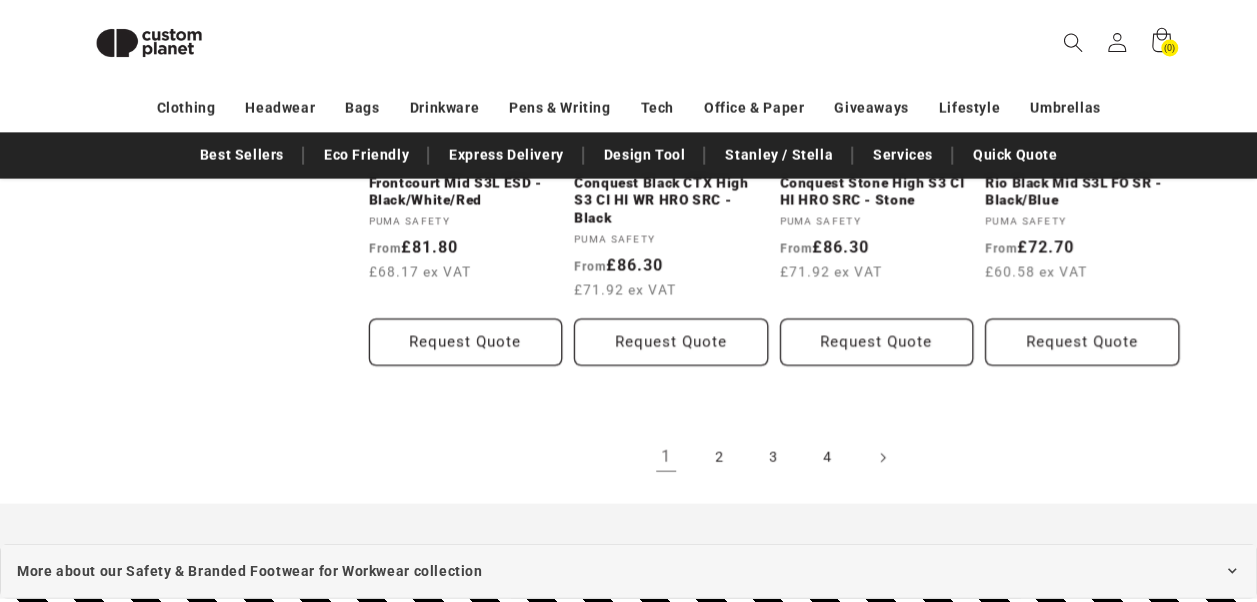 scroll, scrollTop: 2159, scrollLeft: 0, axis: vertical 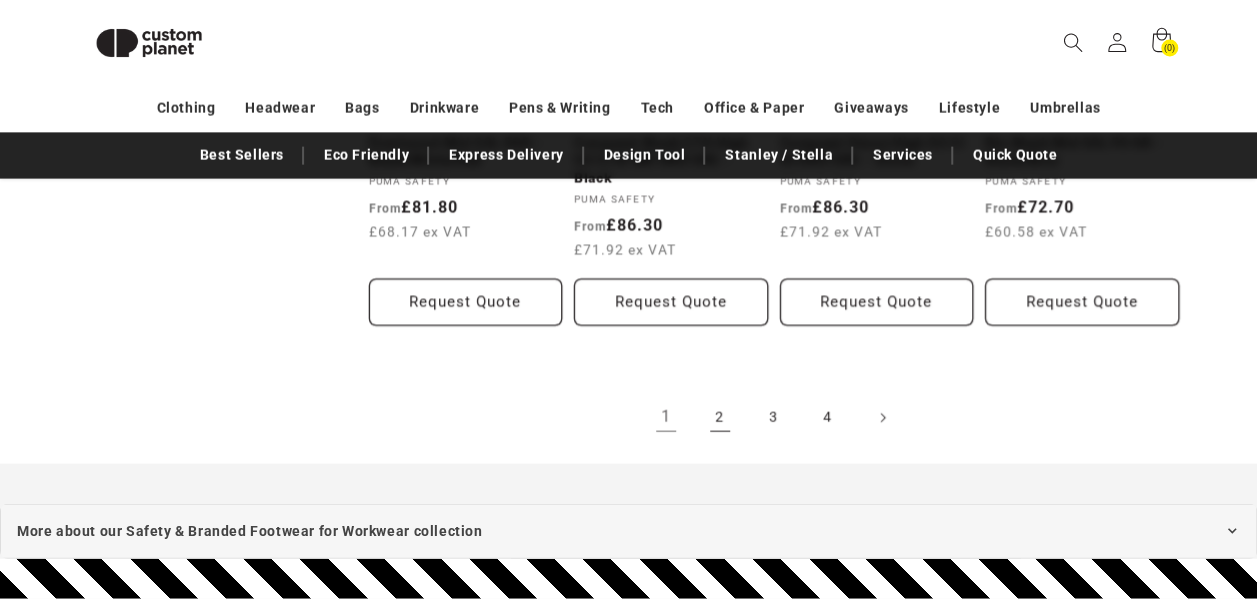 drag, startPoint x: 713, startPoint y: 418, endPoint x: 718, endPoint y: 408, distance: 11.18034 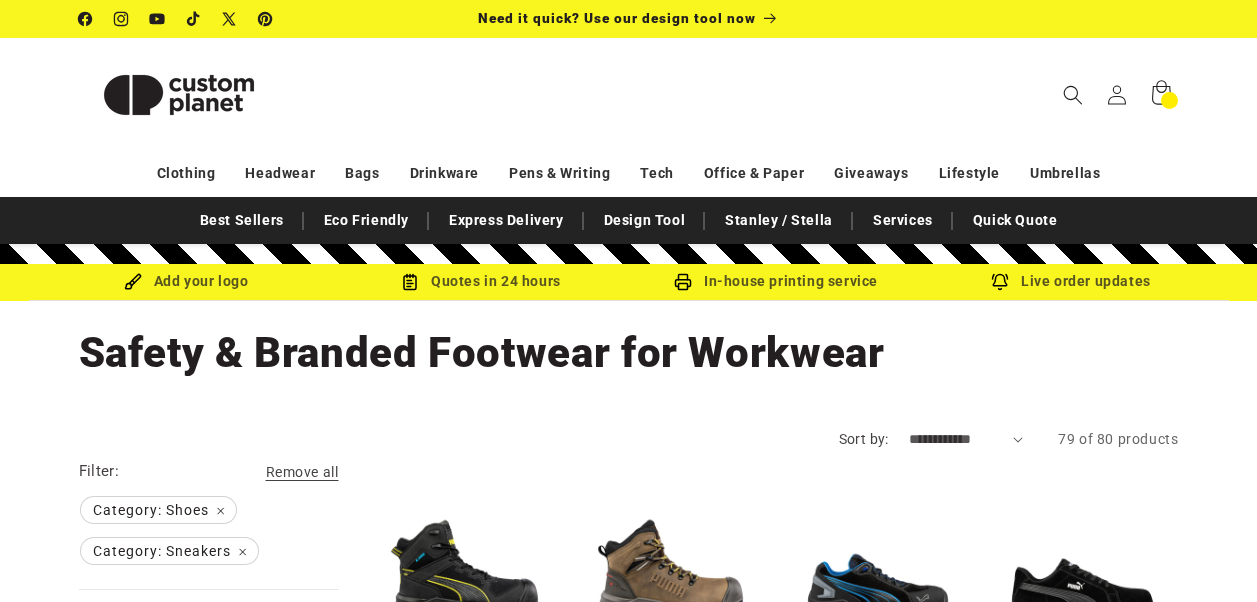 scroll, scrollTop: 40, scrollLeft: 0, axis: vertical 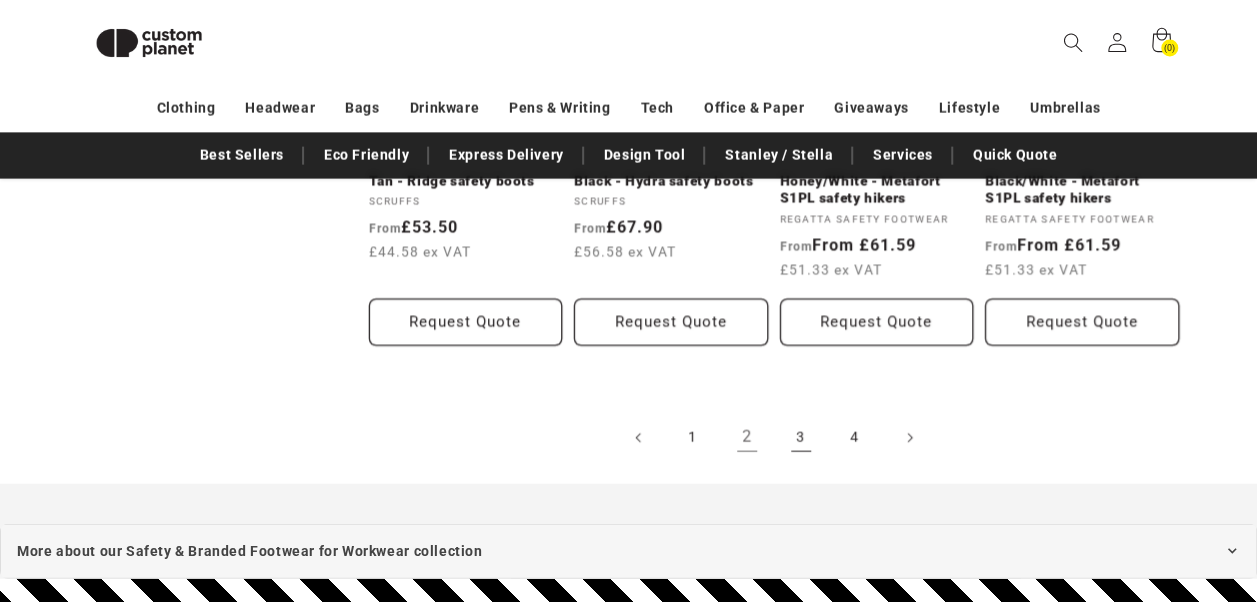 click on "3" at bounding box center (801, 438) 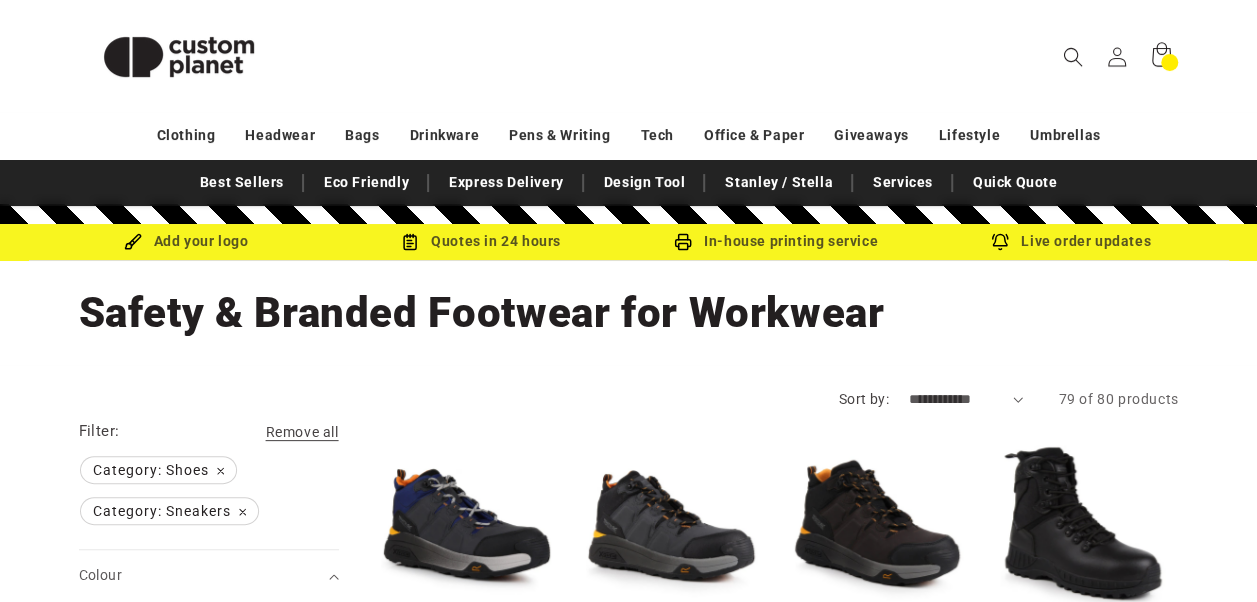 scroll, scrollTop: 130, scrollLeft: 0, axis: vertical 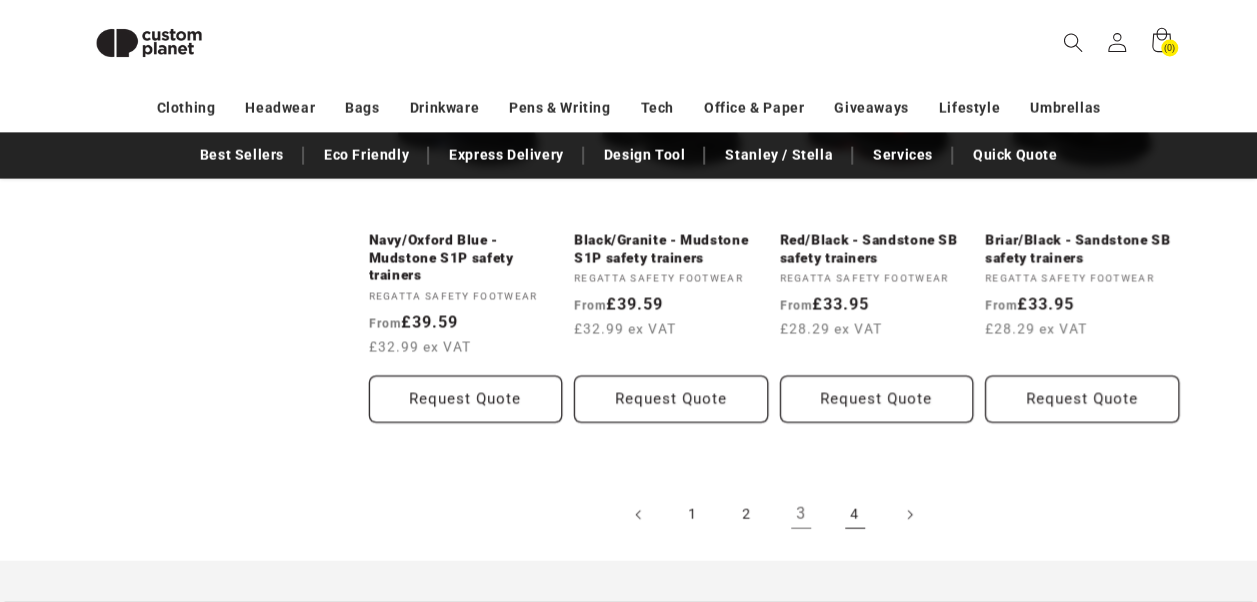 click on "4" at bounding box center [855, 515] 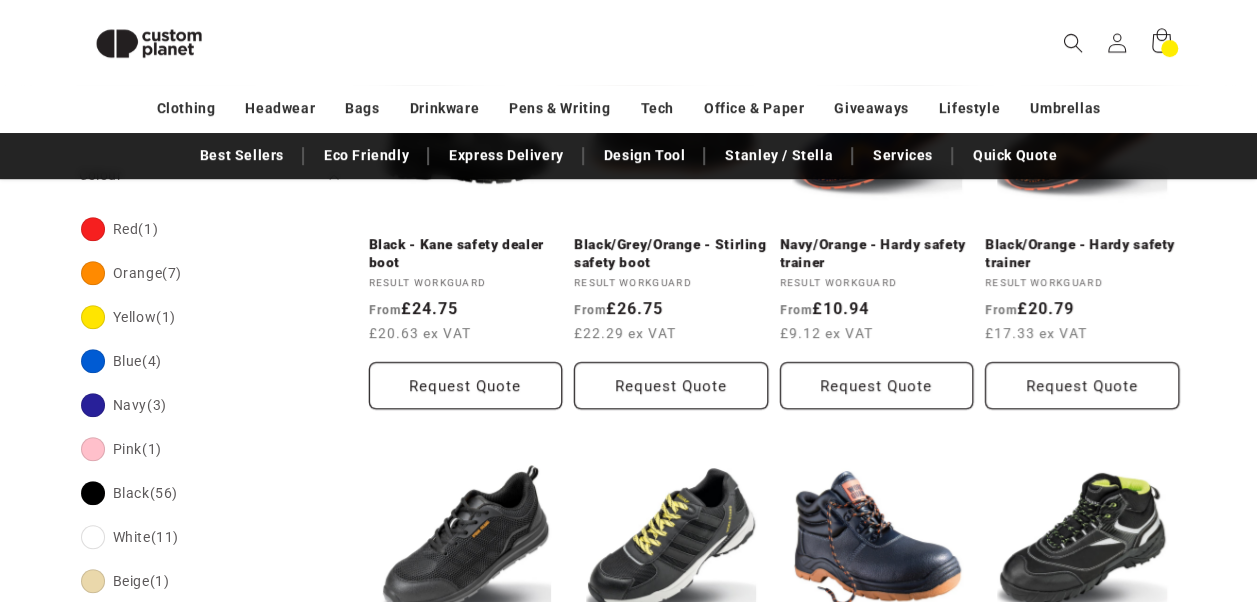 scroll, scrollTop: 373, scrollLeft: 0, axis: vertical 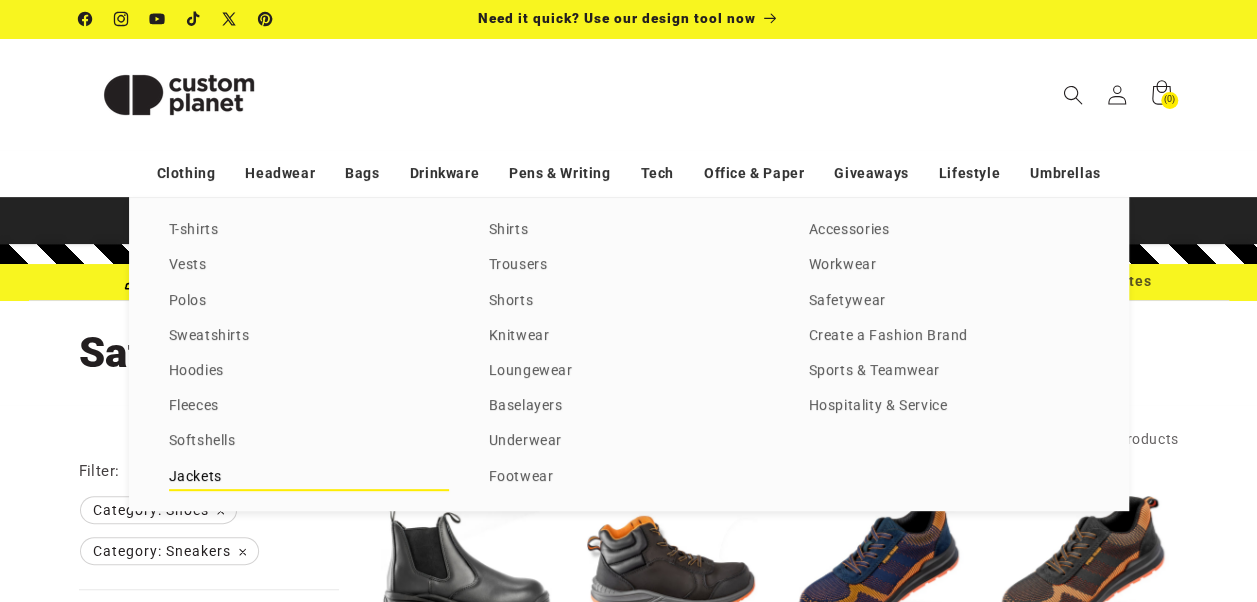 click on "Jackets" at bounding box center [309, 477] 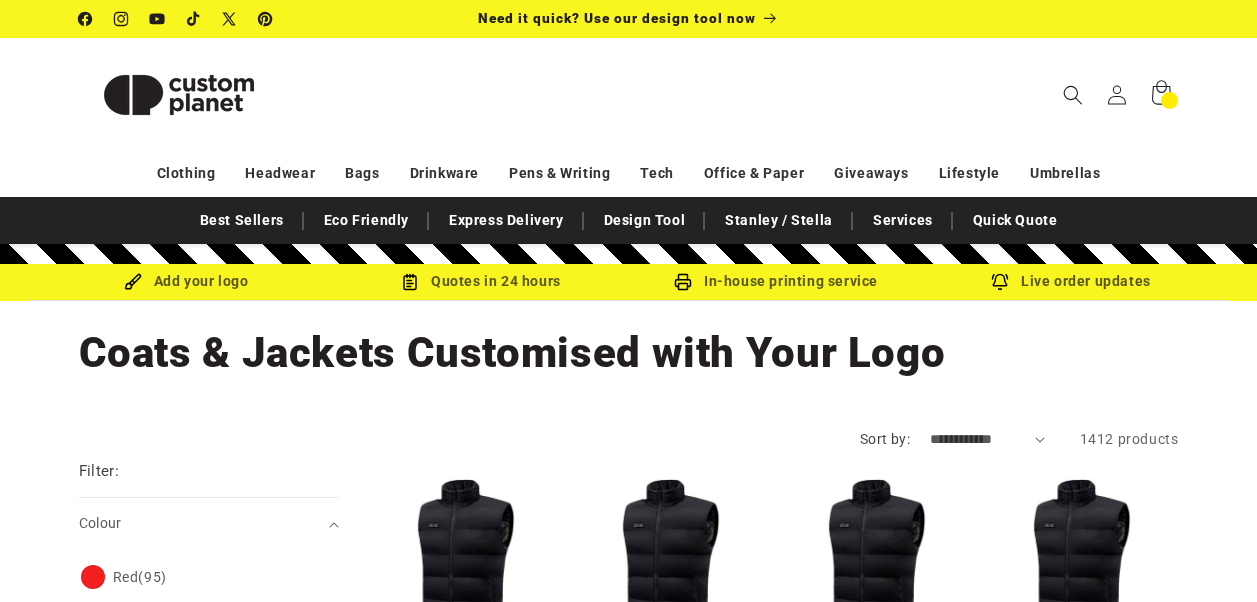 scroll, scrollTop: 0, scrollLeft: 0, axis: both 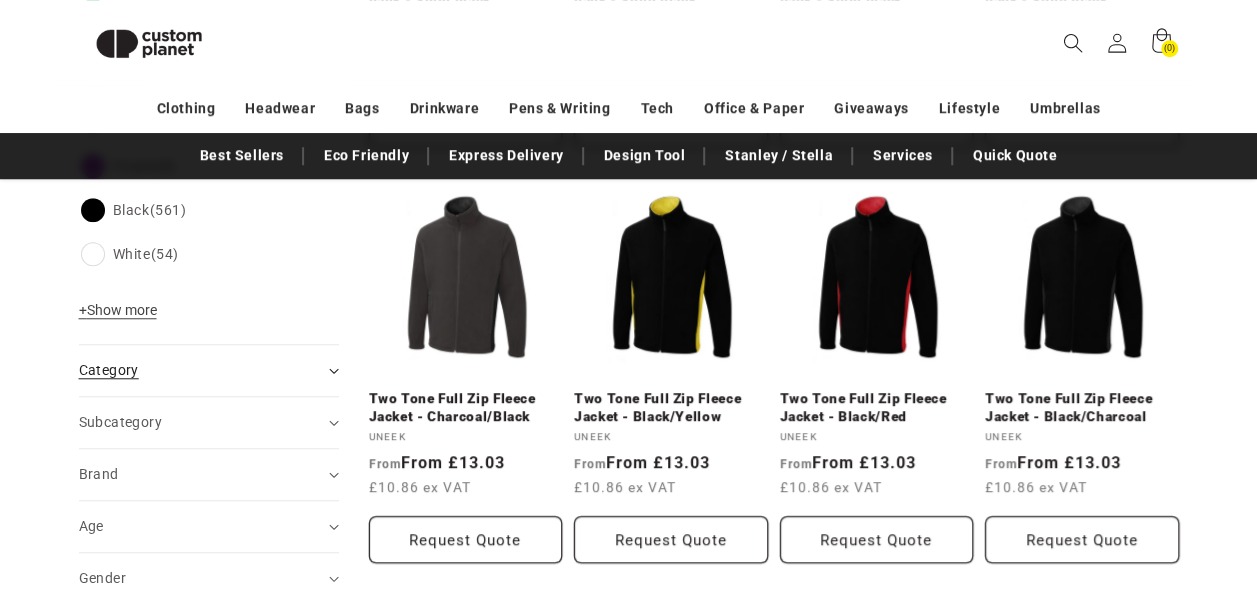 click on "Category
(0)" at bounding box center (209, 370) 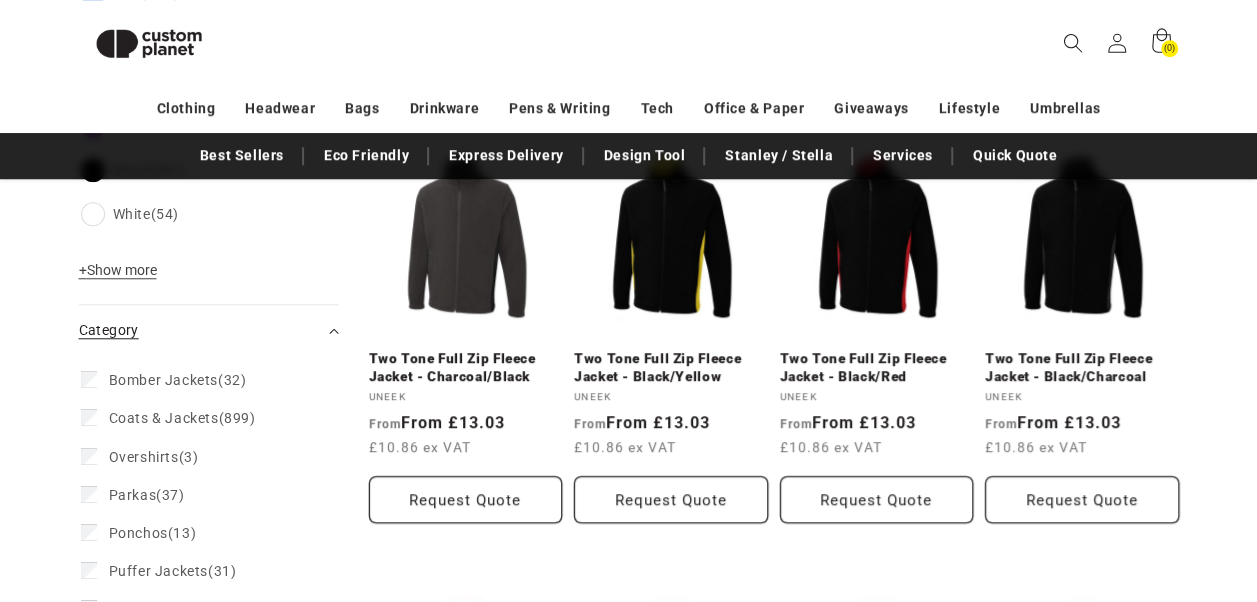 scroll, scrollTop: 772, scrollLeft: 0, axis: vertical 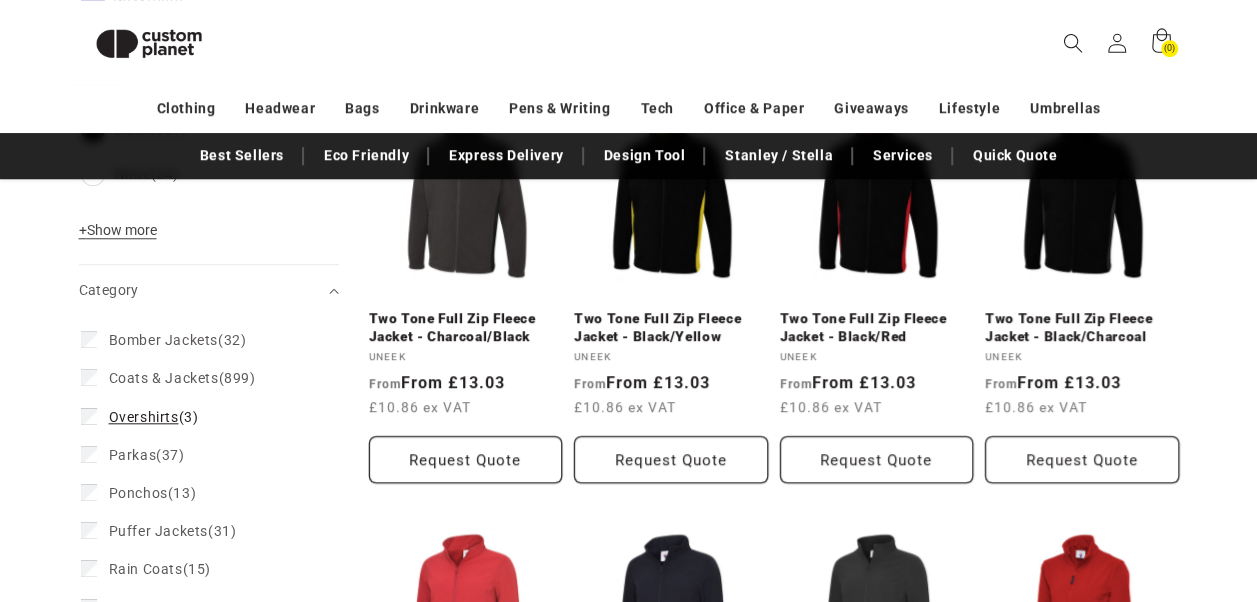 click on "Overshirts" at bounding box center [144, 417] 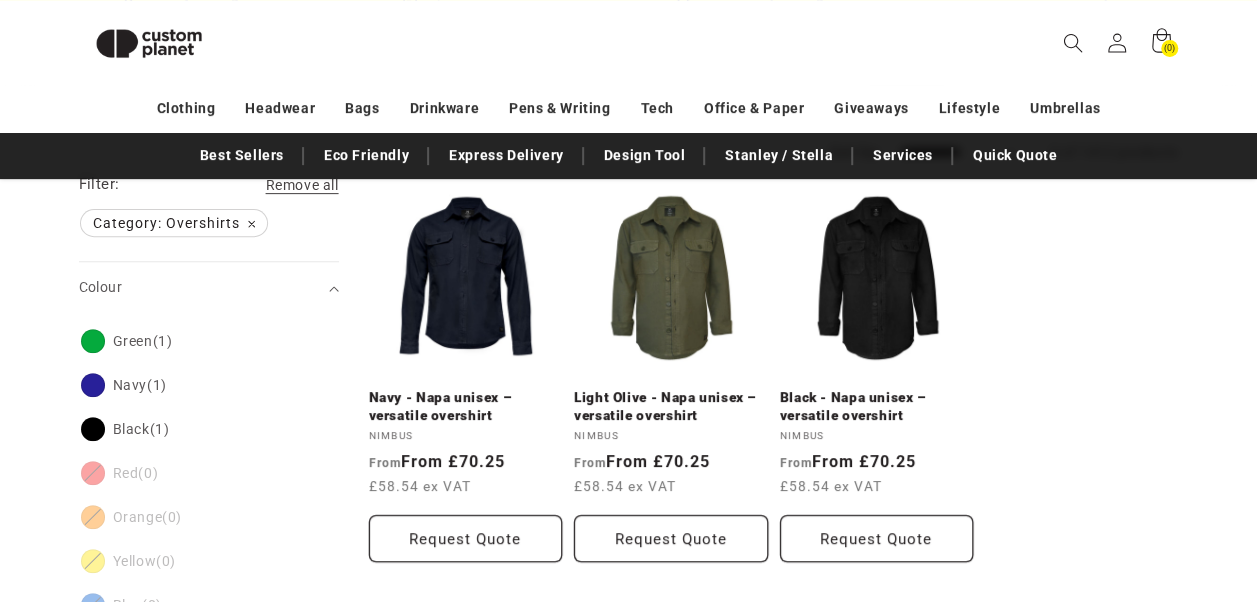 scroll, scrollTop: 264, scrollLeft: 0, axis: vertical 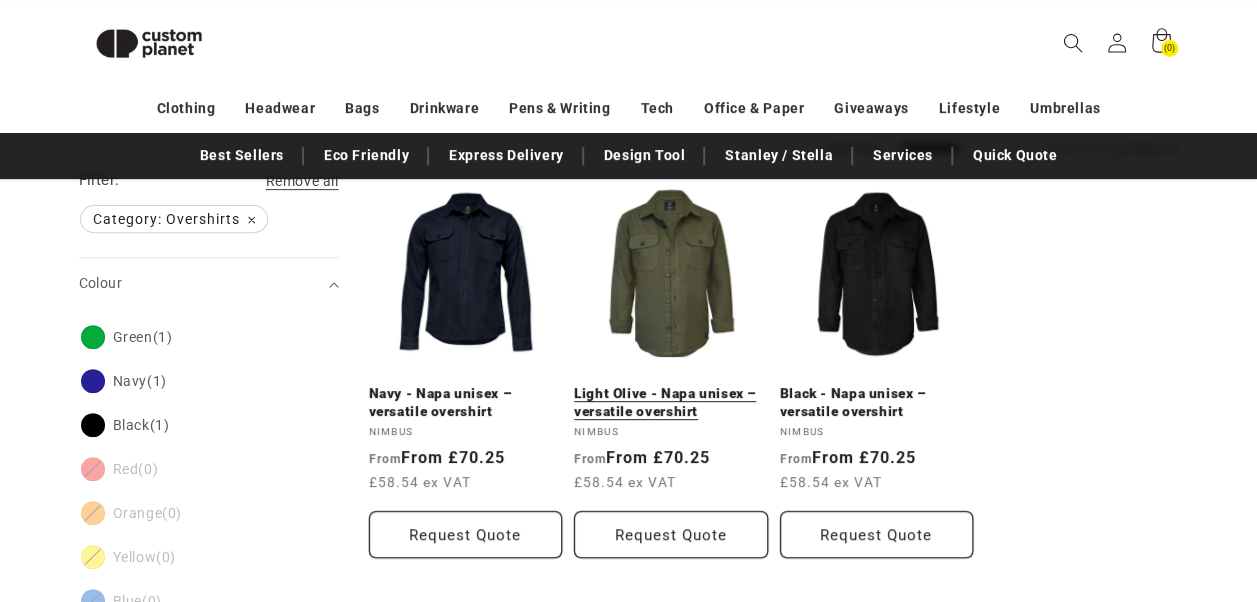 click on "Light Olive - Napa unisex – versatile overshirt" at bounding box center [671, 402] 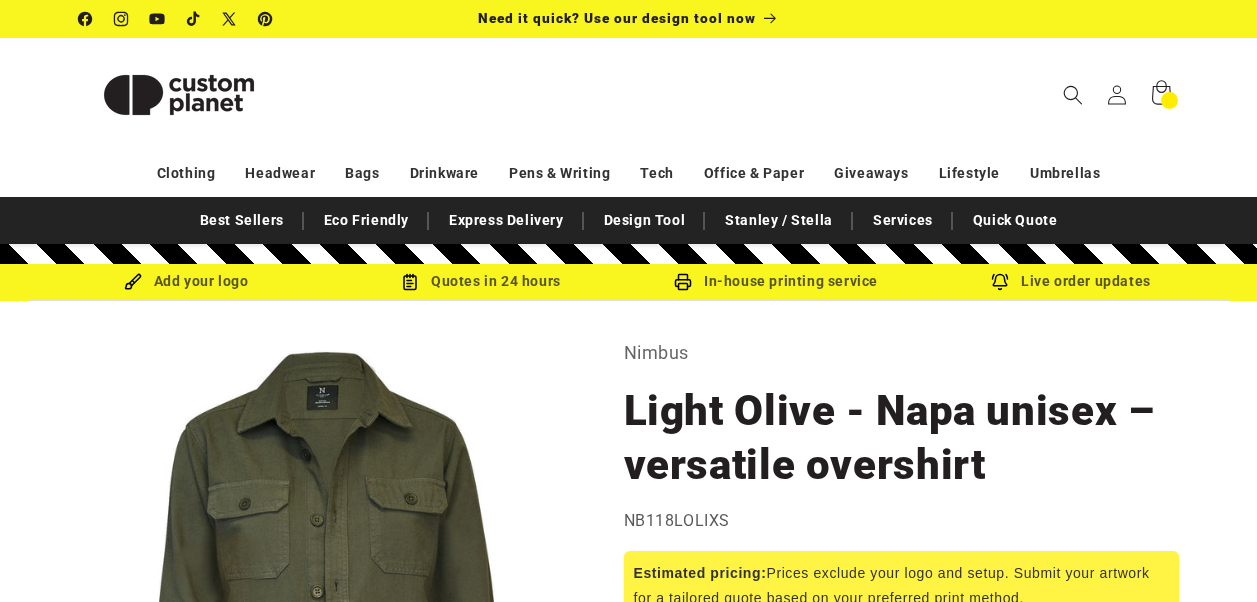 scroll, scrollTop: 0, scrollLeft: 0, axis: both 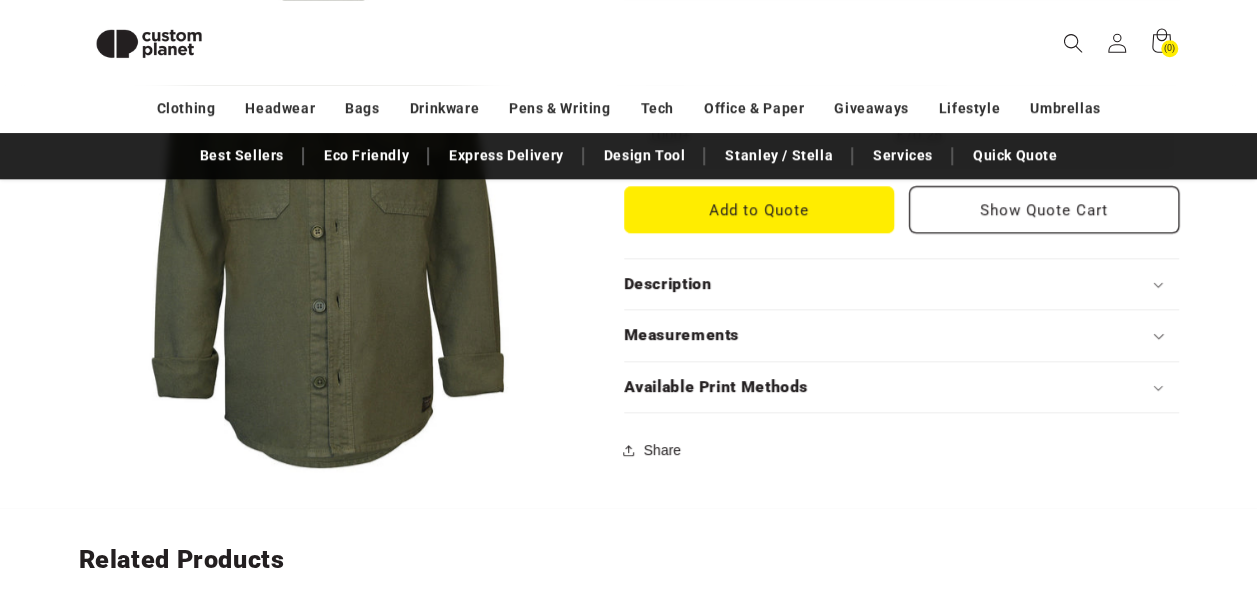 click on "Available Print Methods" at bounding box center [716, 387] 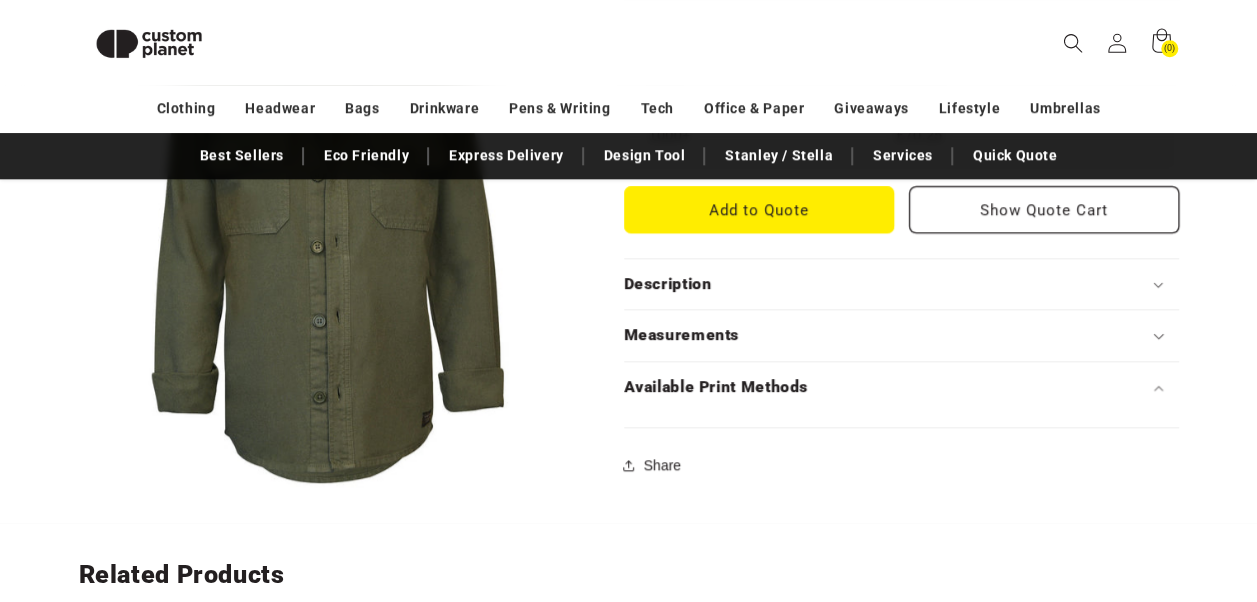 click on "Available Print Methods" at bounding box center (901, 387) 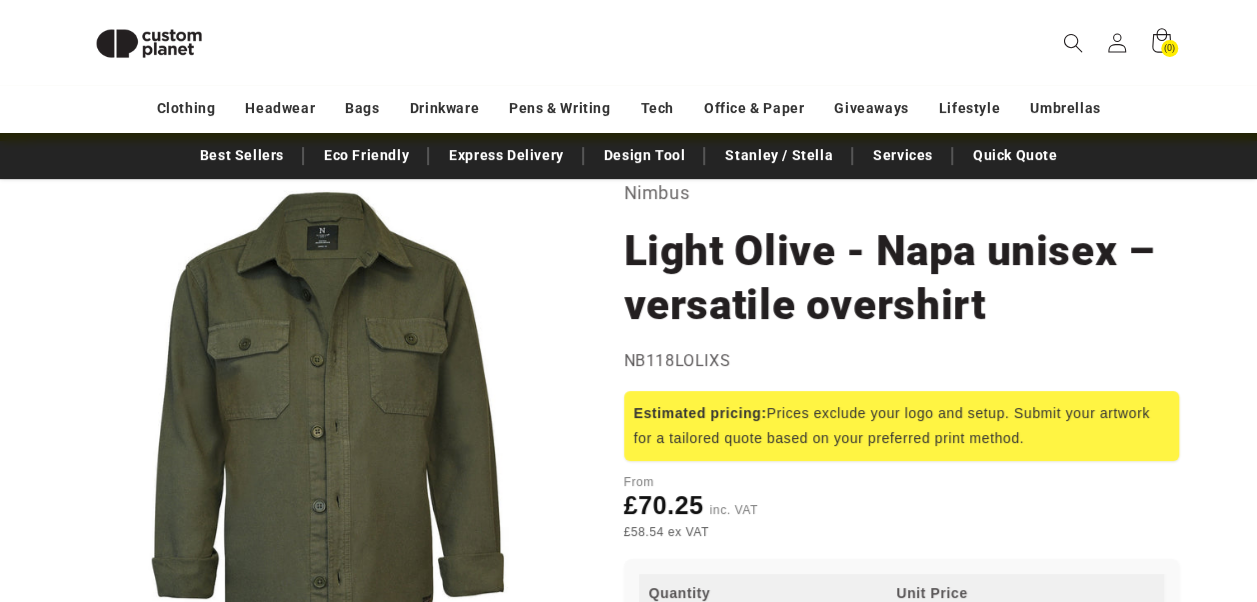 scroll, scrollTop: 173, scrollLeft: 0, axis: vertical 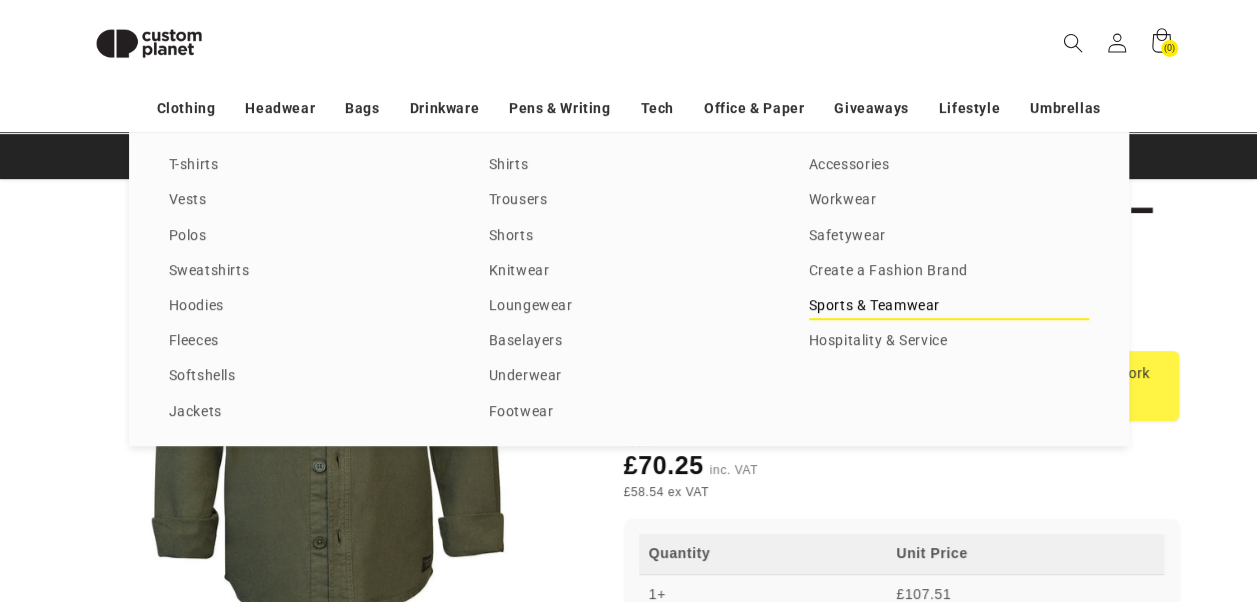 click on "Sports & Teamwear" at bounding box center (949, 306) 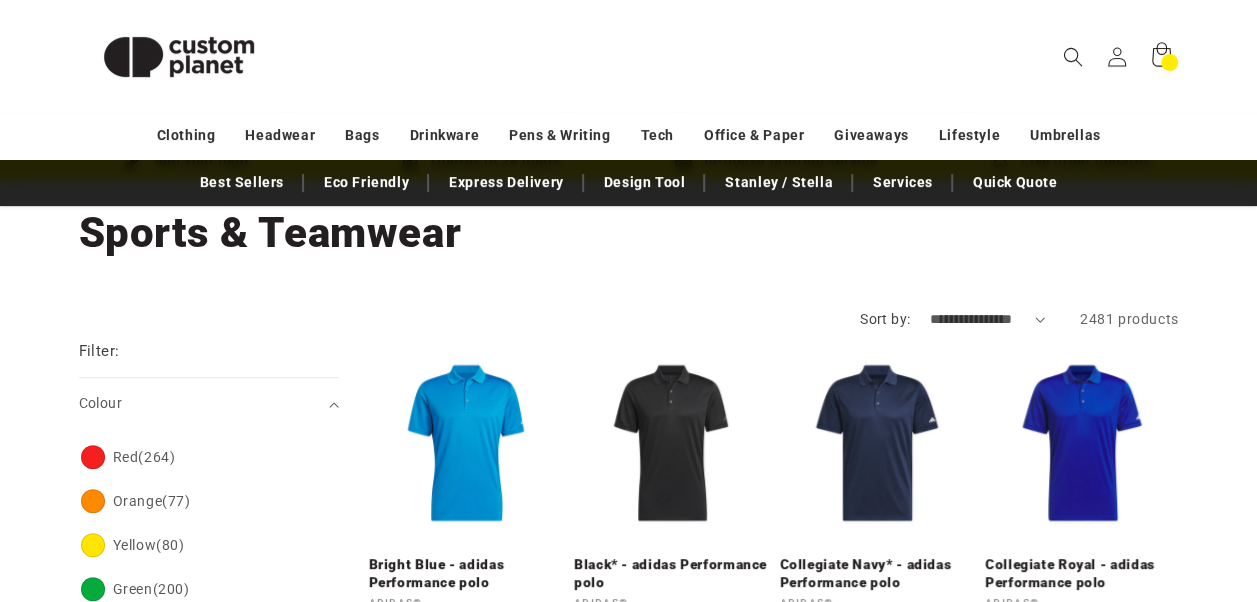 scroll, scrollTop: 240, scrollLeft: 0, axis: vertical 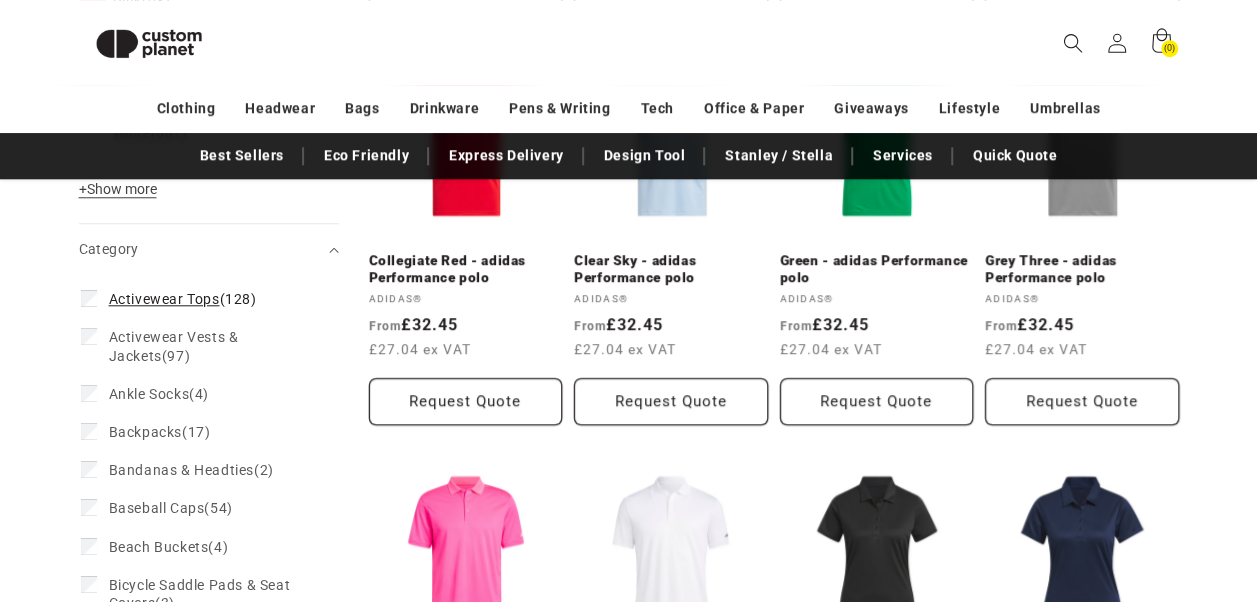 click on "Activewear Tops" at bounding box center (164, 299) 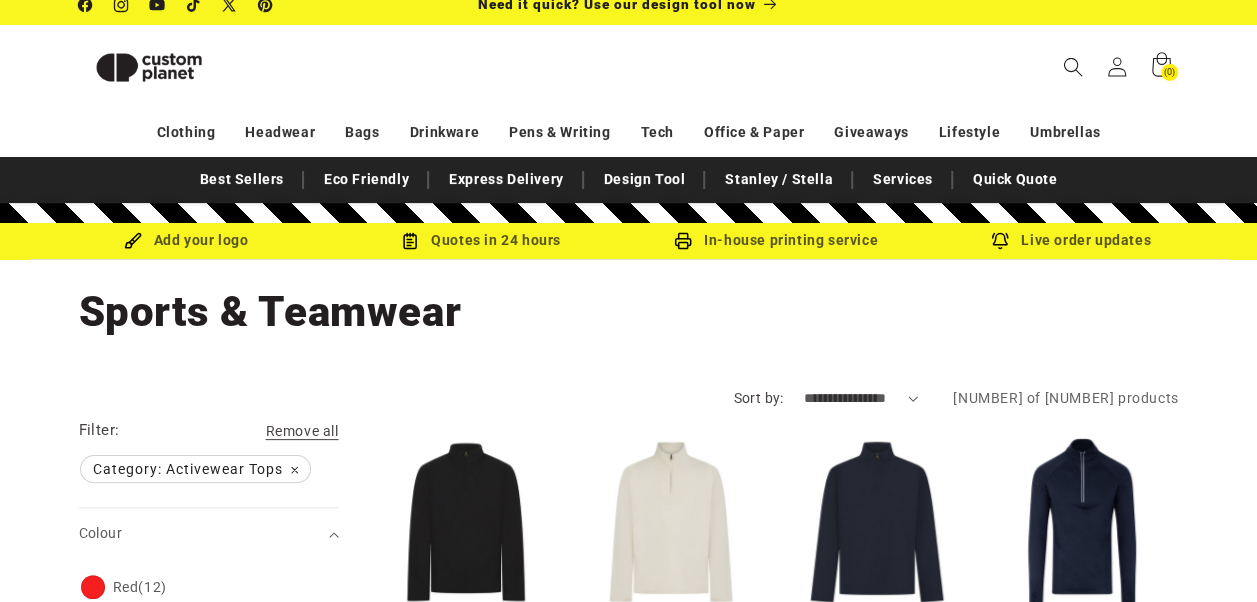 scroll, scrollTop: 0, scrollLeft: 0, axis: both 